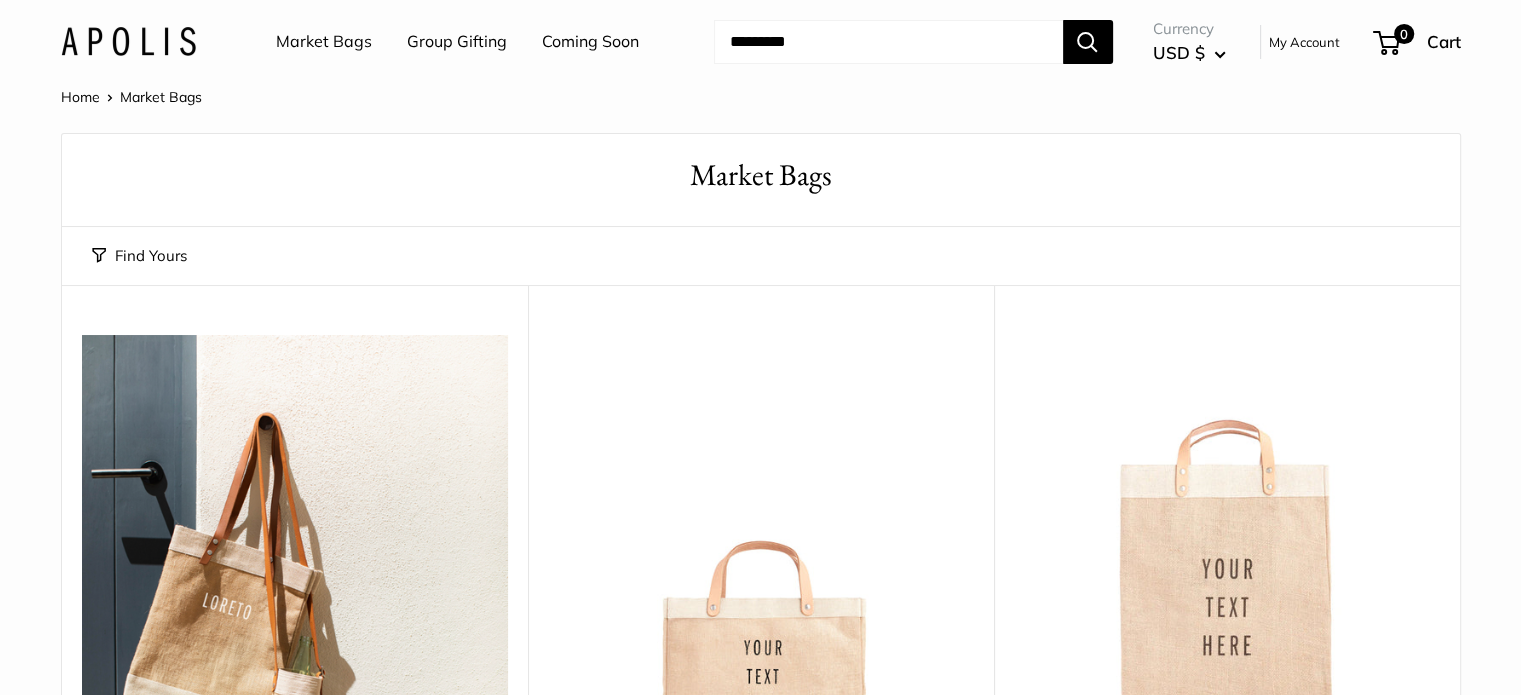 scroll, scrollTop: 335, scrollLeft: 0, axis: vertical 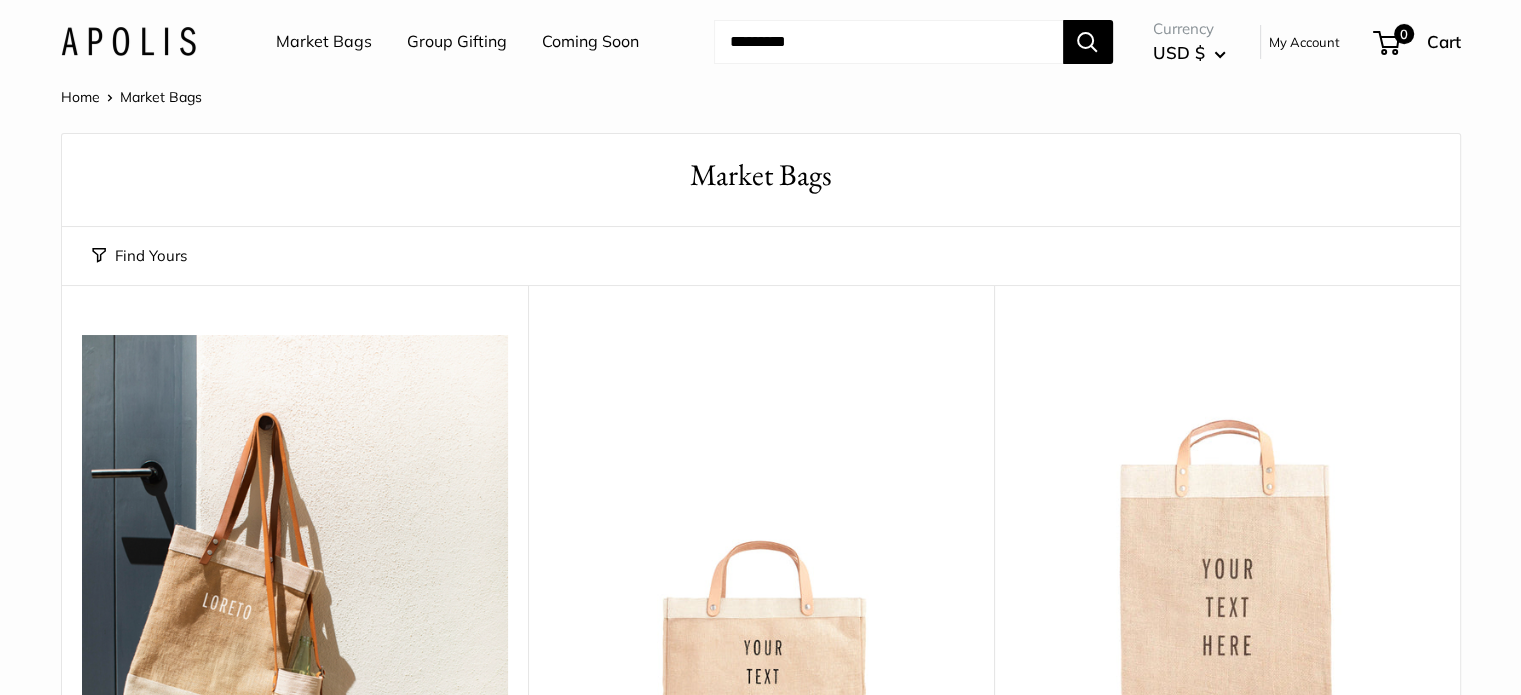 click on "Market Bags" at bounding box center (324, 42) 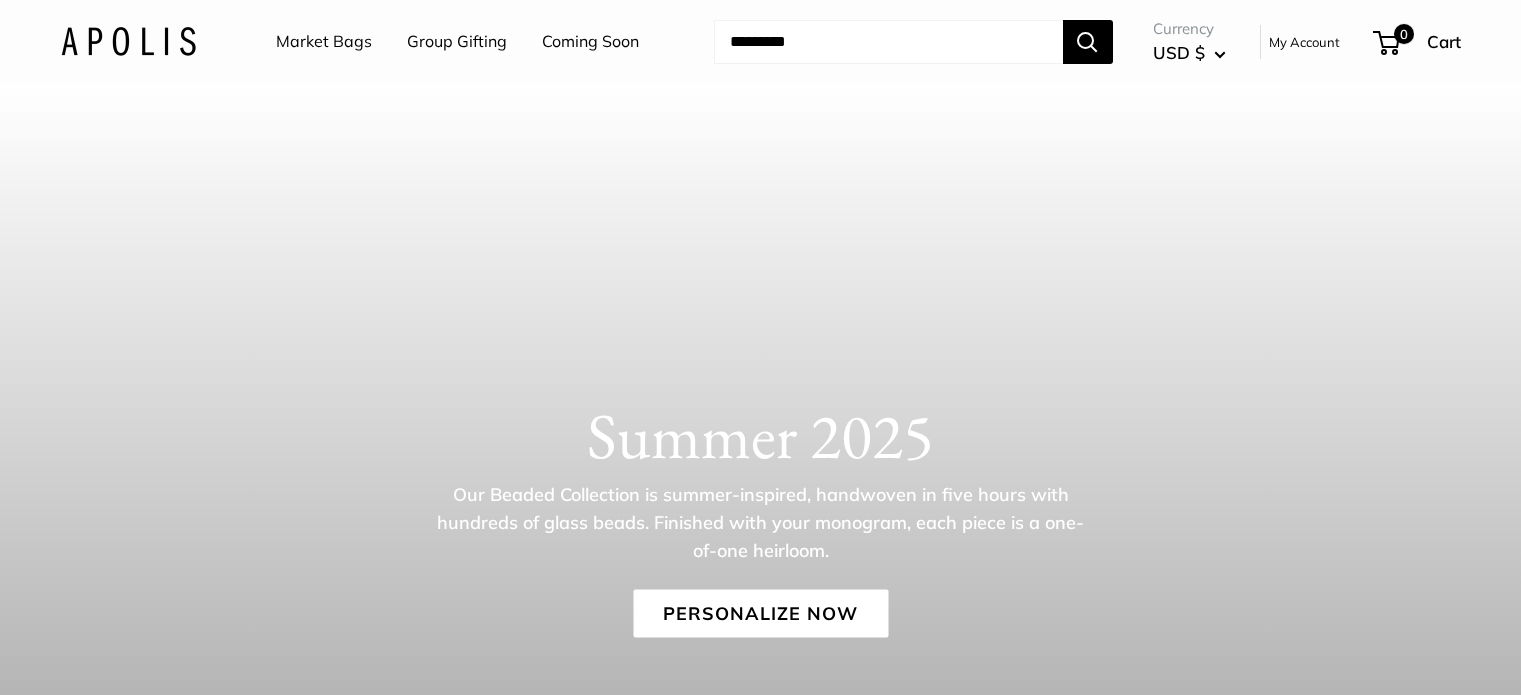 scroll, scrollTop: 0, scrollLeft: 0, axis: both 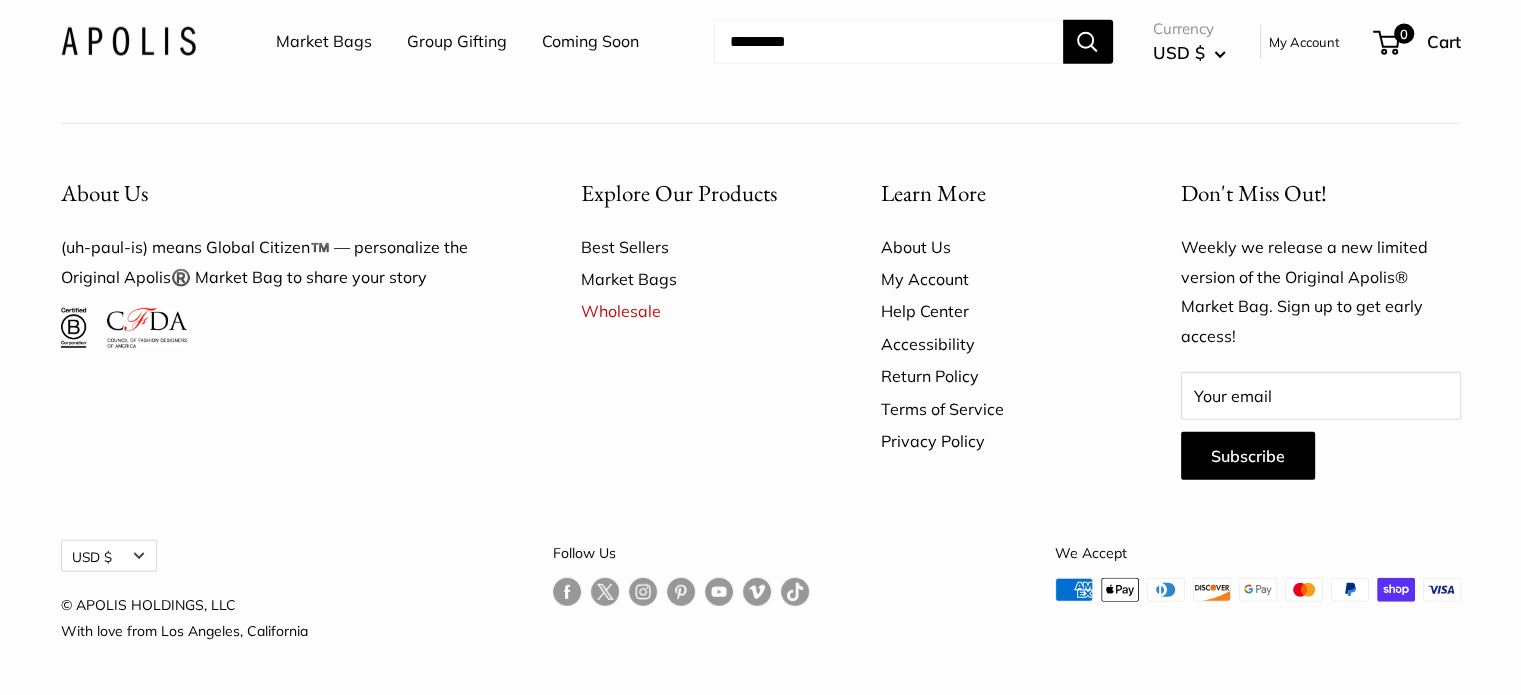 click on "Best Sellers" at bounding box center (696, 247) 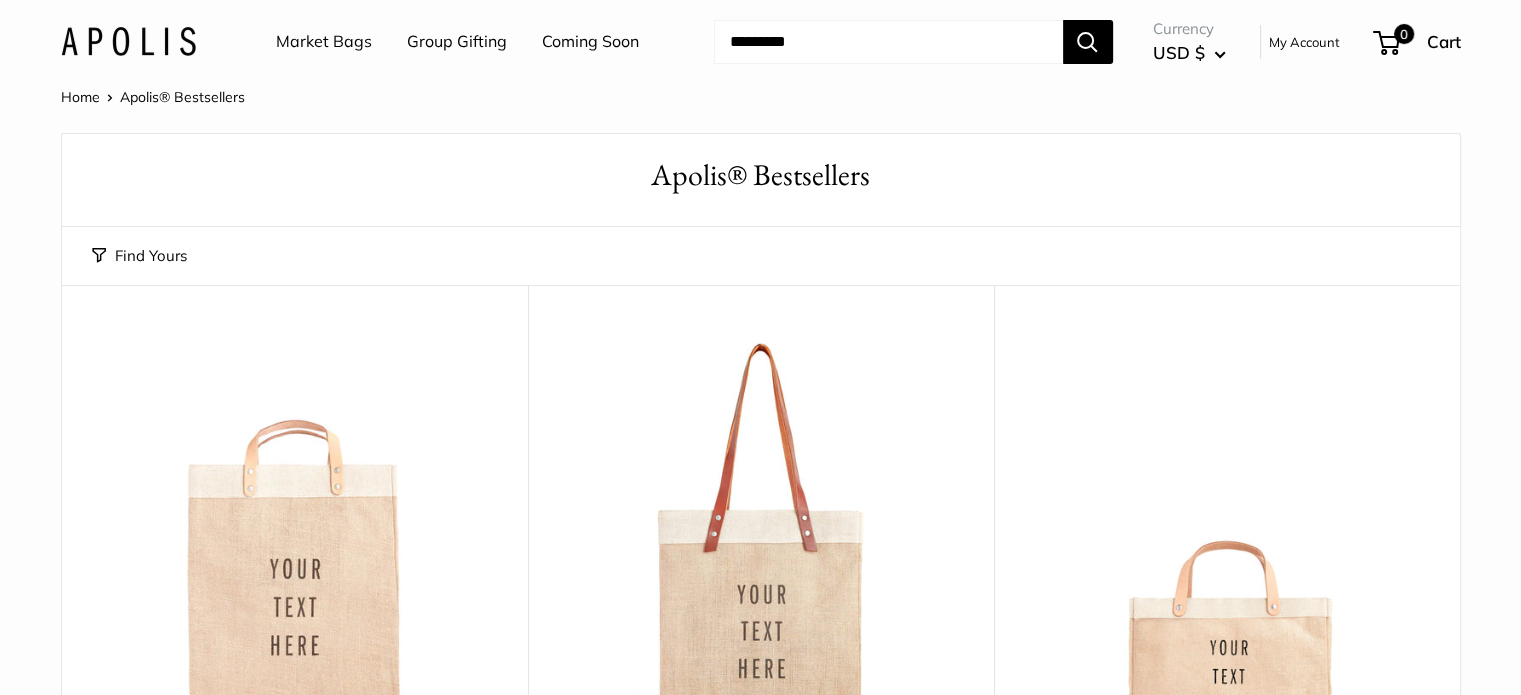 scroll, scrollTop: 60, scrollLeft: 0, axis: vertical 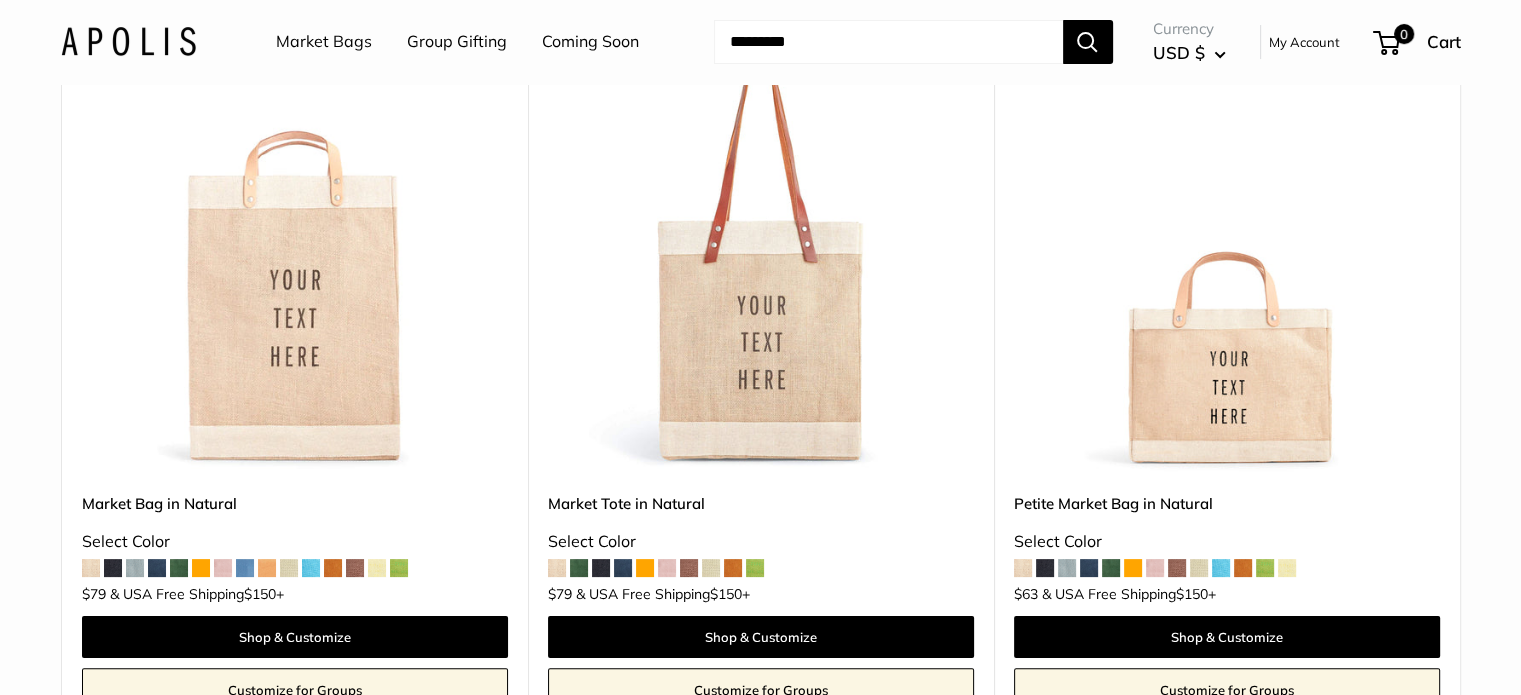 click at bounding box center (157, 568) 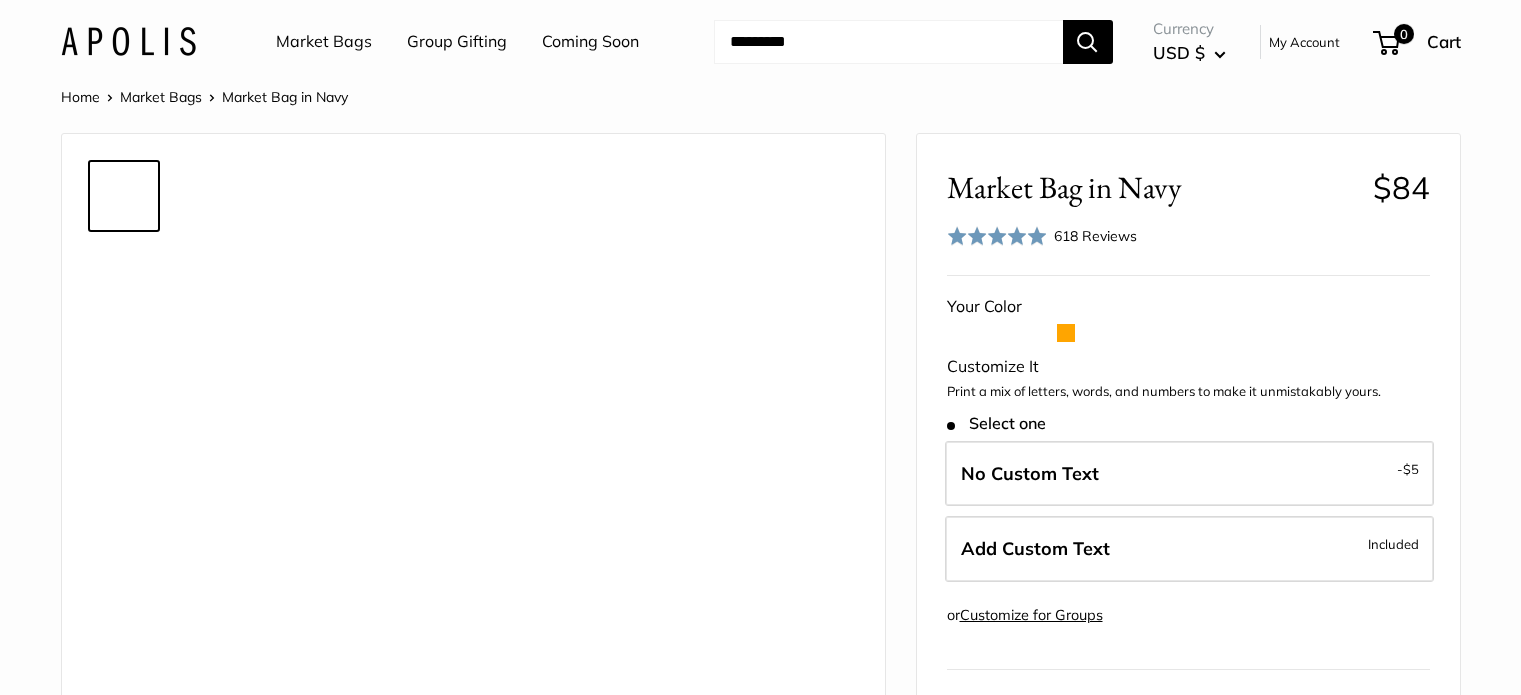 scroll, scrollTop: 0, scrollLeft: 0, axis: both 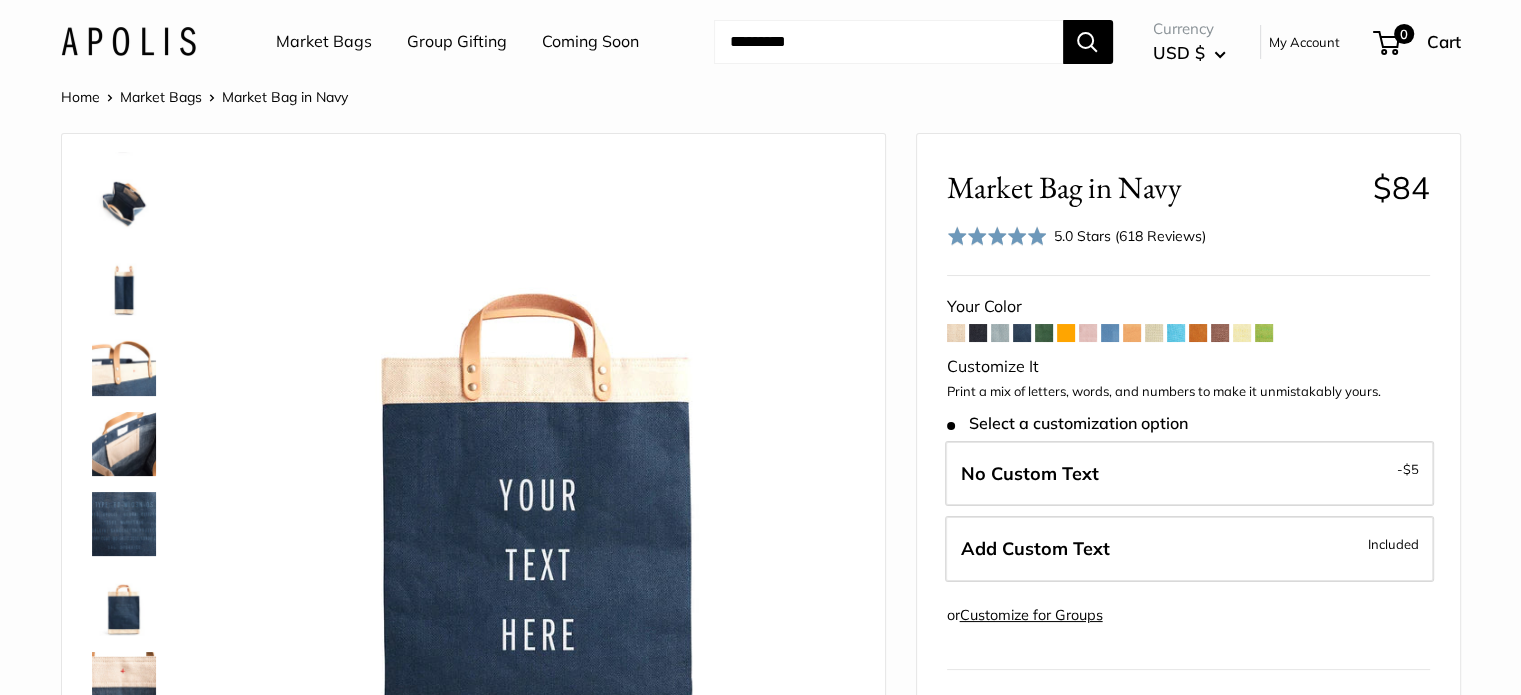 click at bounding box center (978, 333) 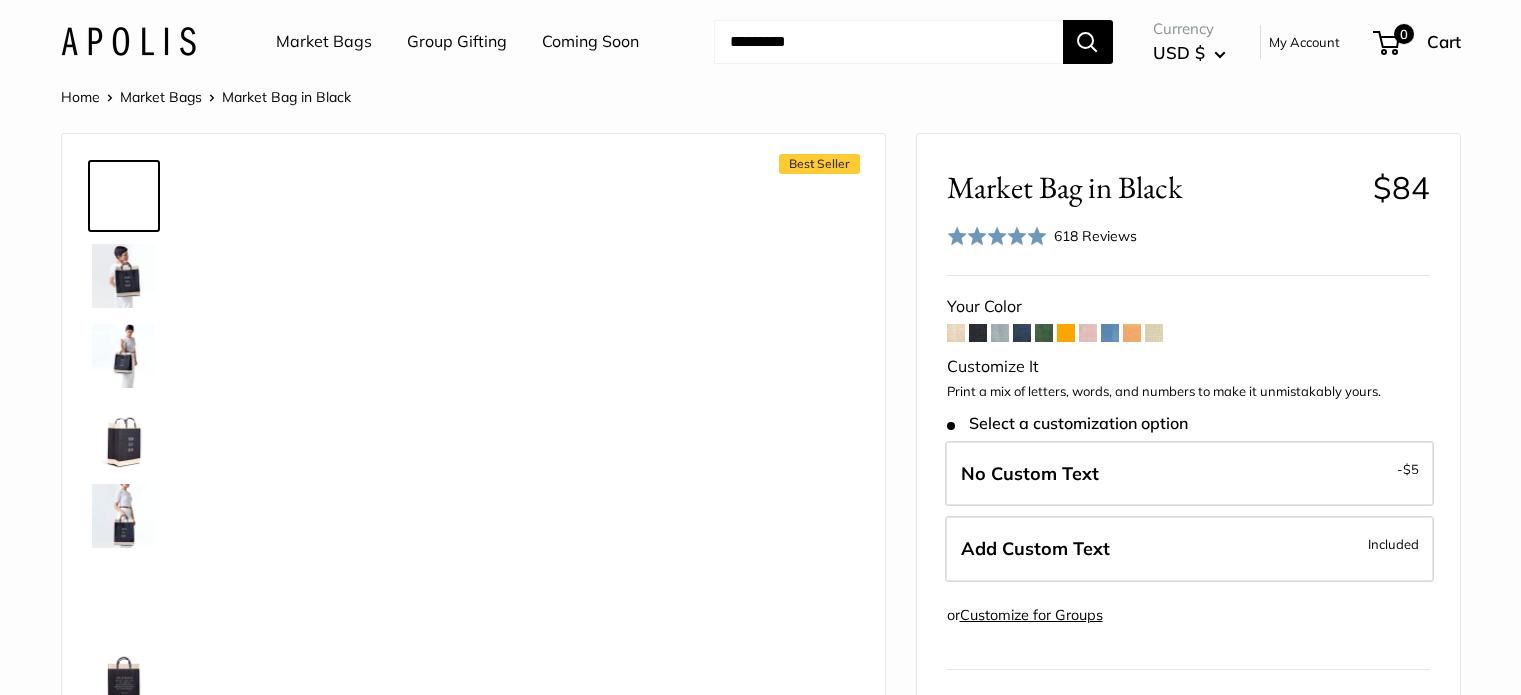 scroll, scrollTop: 0, scrollLeft: 0, axis: both 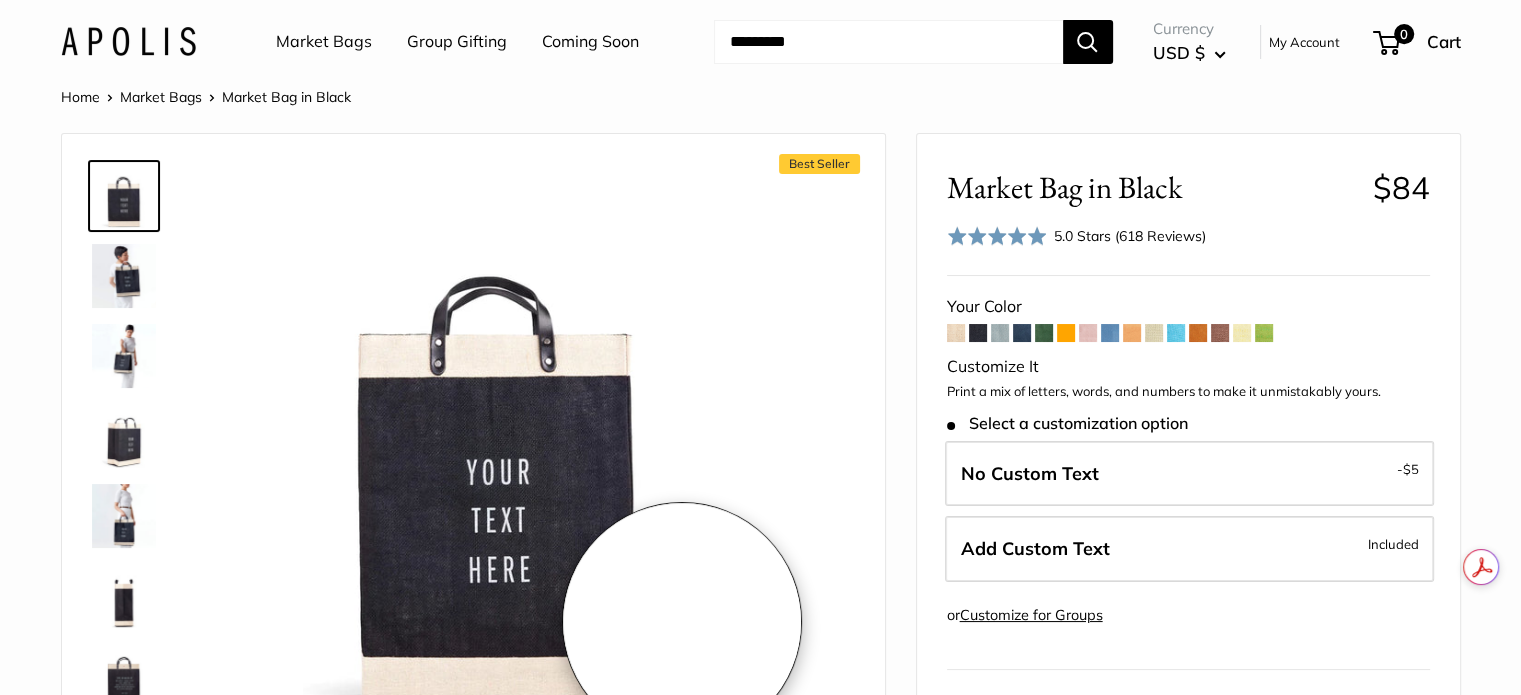 click at bounding box center (498, 440) 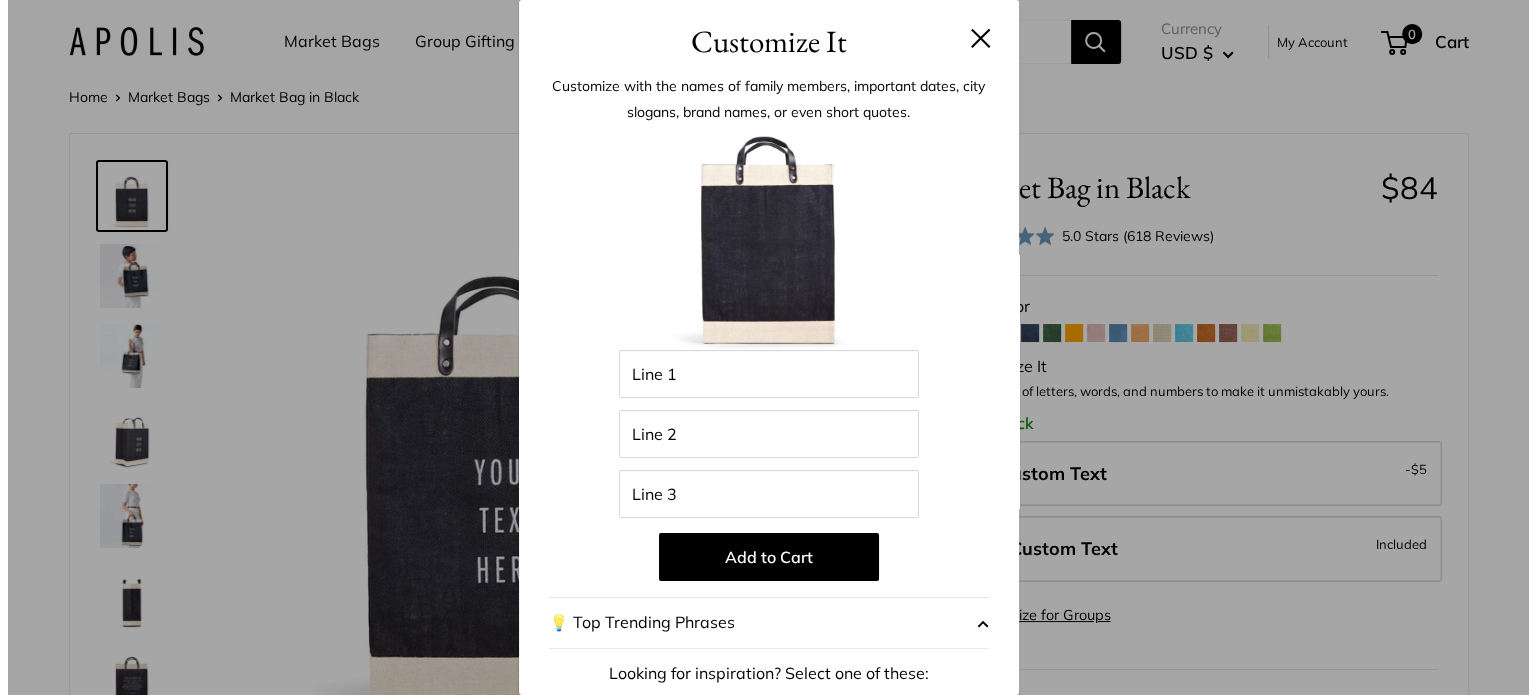 scroll, scrollTop: 168, scrollLeft: 0, axis: vertical 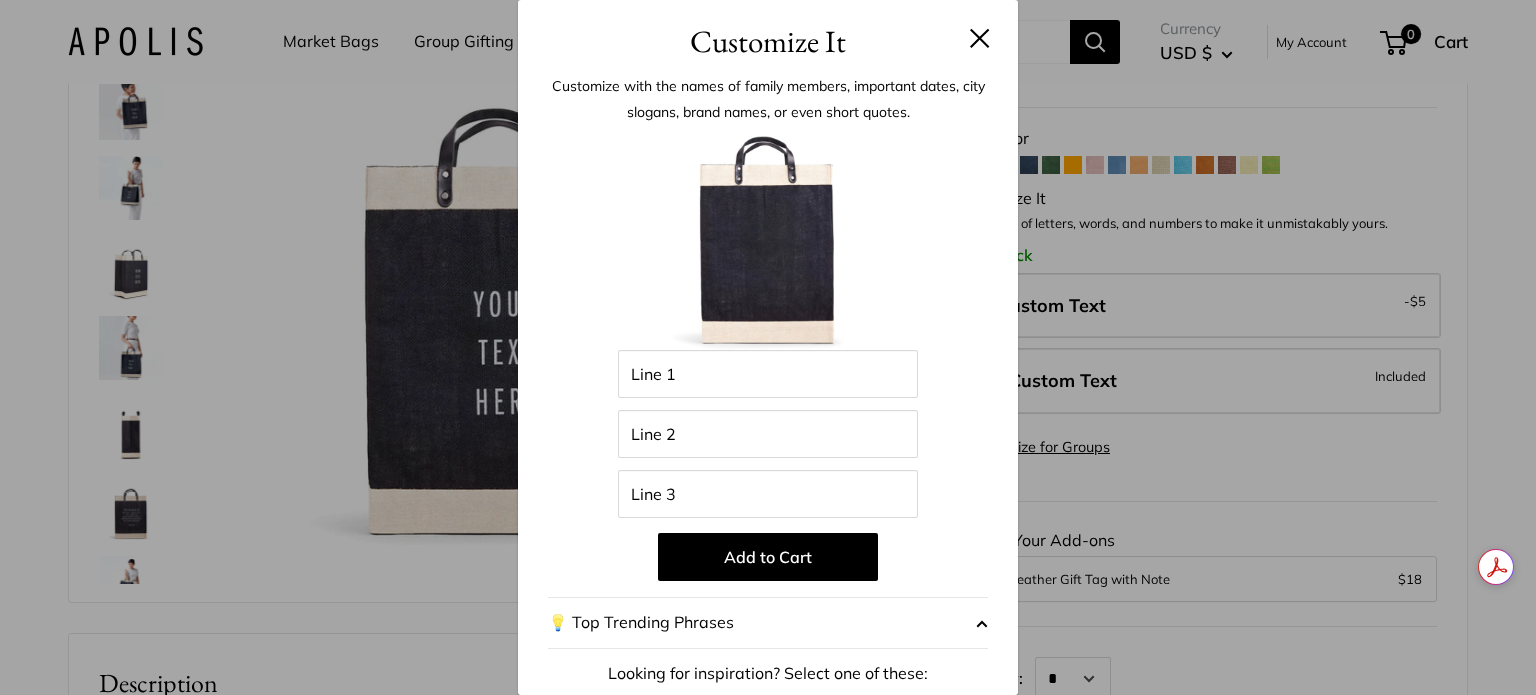 click on "Customize It" at bounding box center (768, 41) 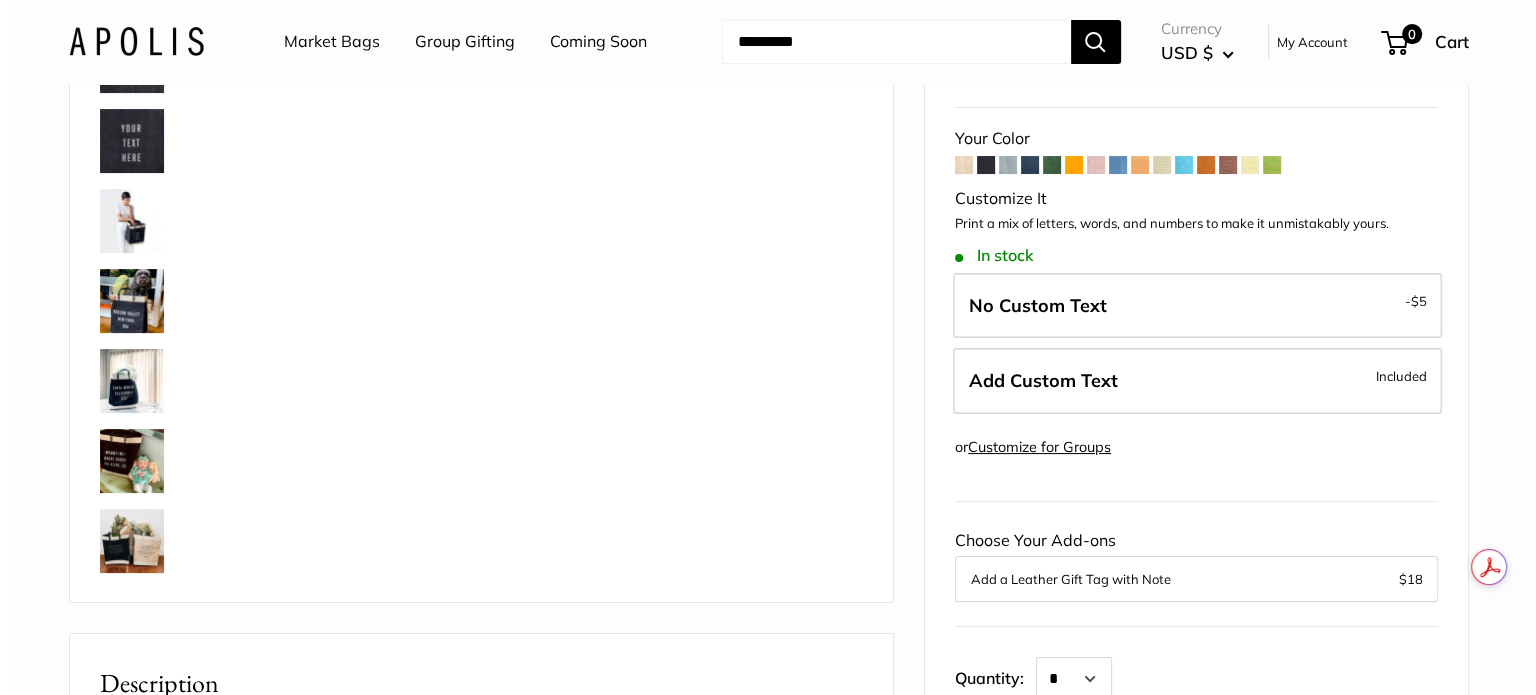 scroll, scrollTop: 768, scrollLeft: 0, axis: vertical 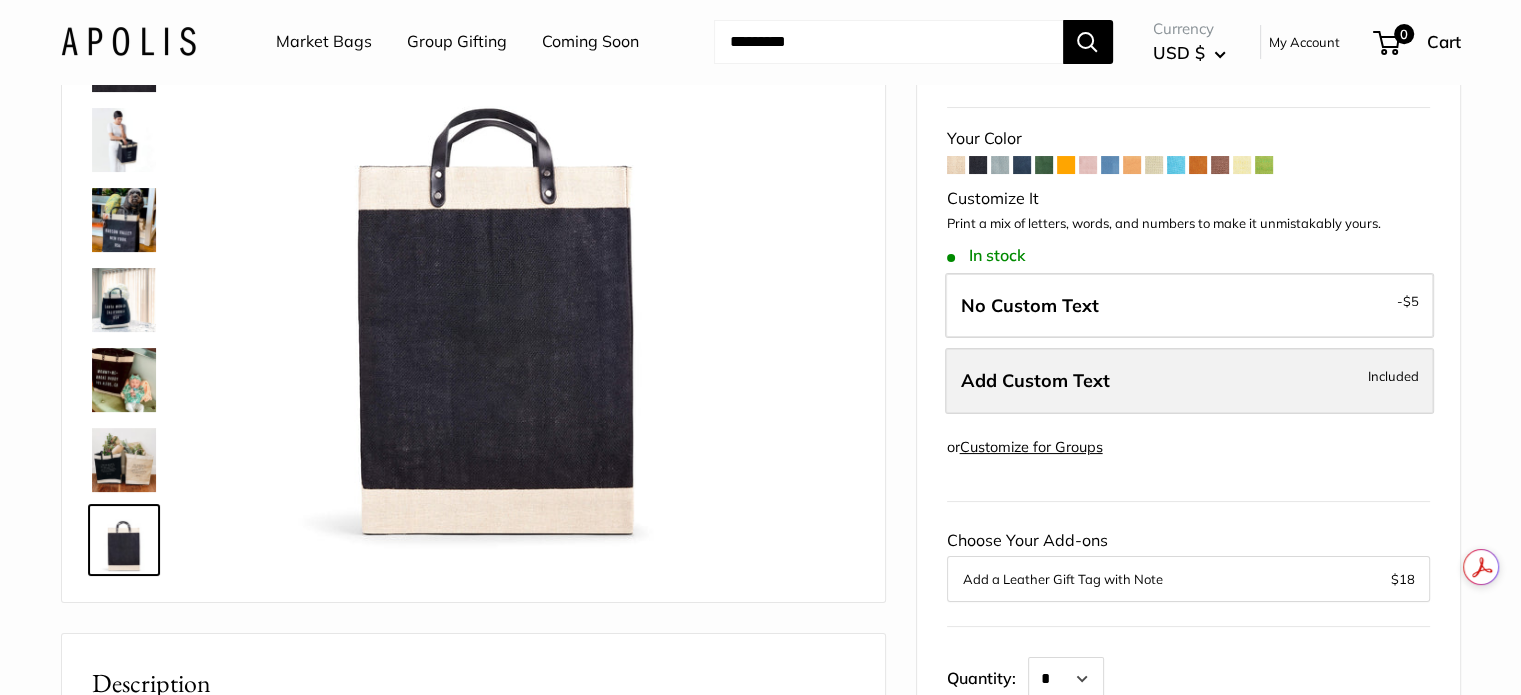 click on "Add Custom Text
Included" at bounding box center [1189, 381] 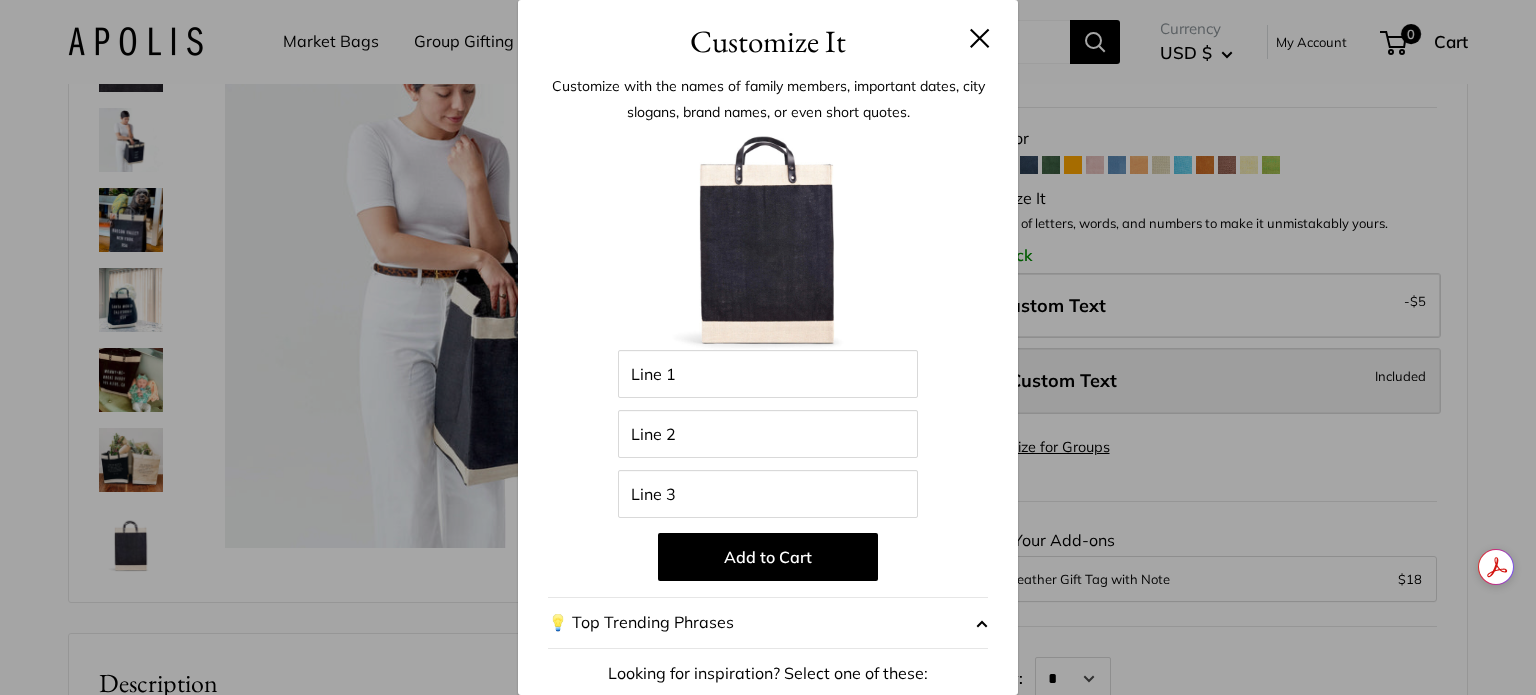 scroll, scrollTop: 0, scrollLeft: 0, axis: both 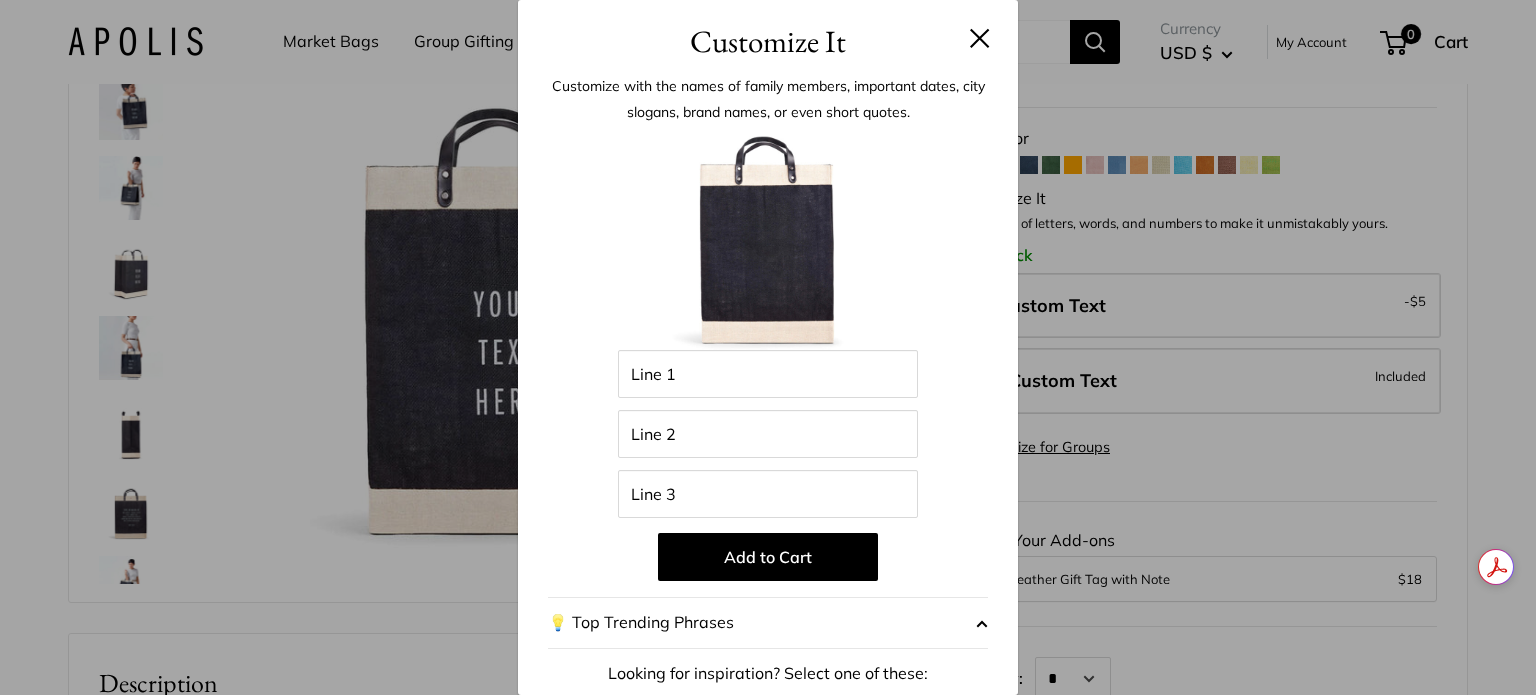 click on "💡 Top Trending Phrases" at bounding box center (768, 623) 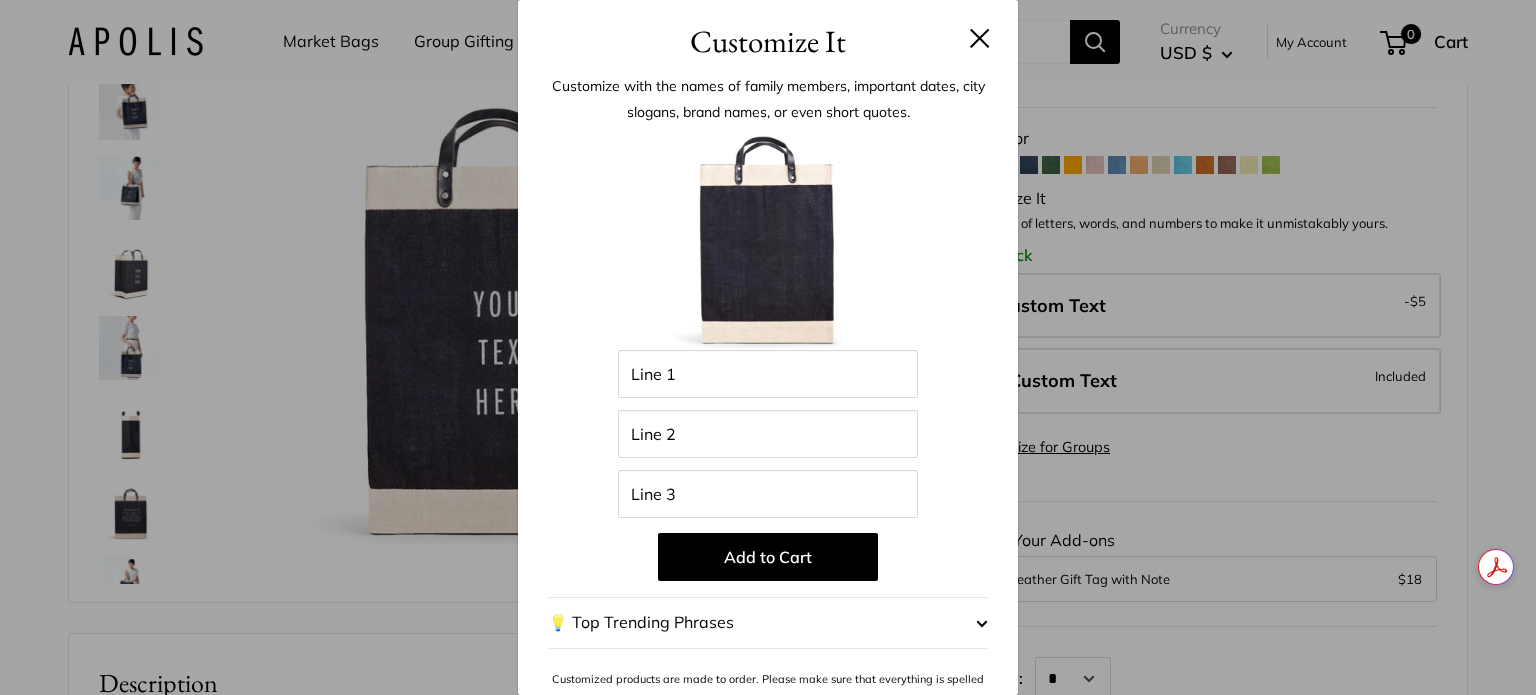 scroll, scrollTop: 22, scrollLeft: 0, axis: vertical 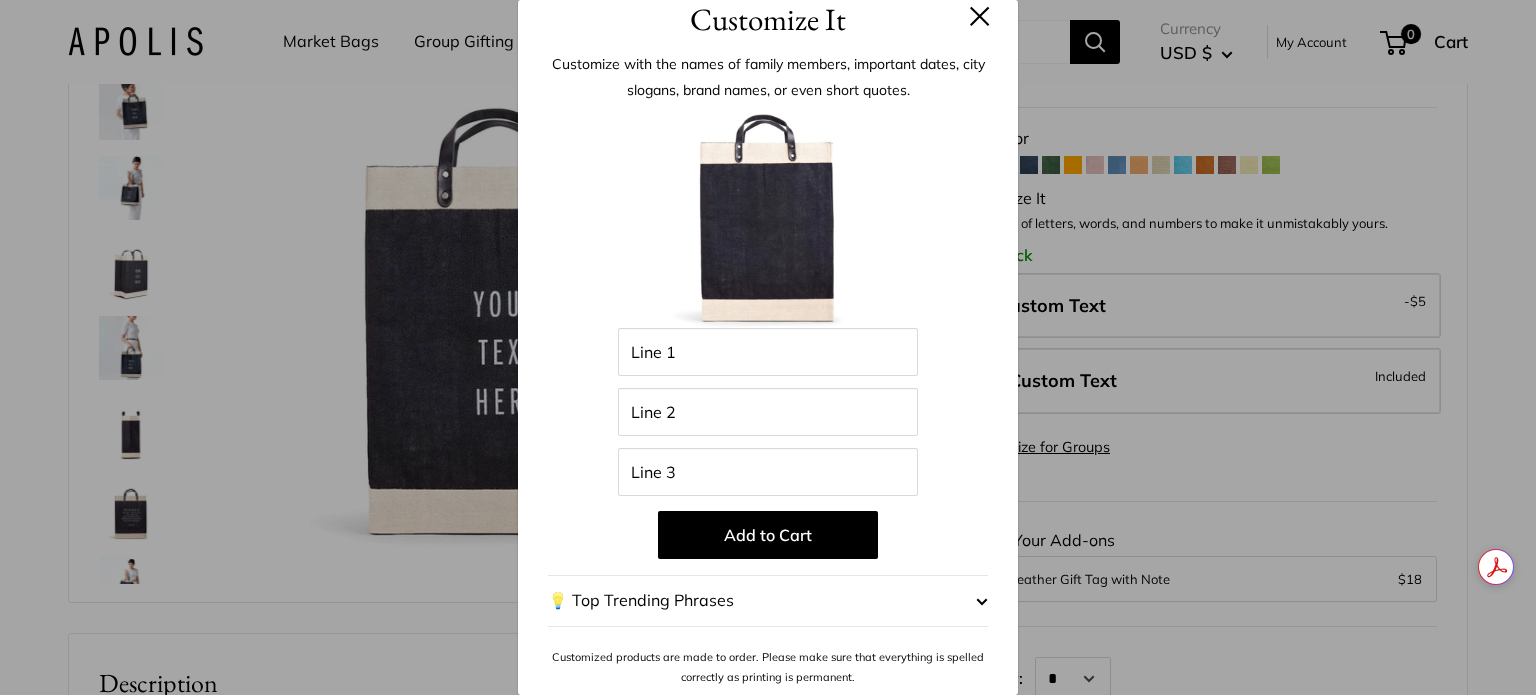 click on "💡 Top Trending Phrases" at bounding box center (768, 601) 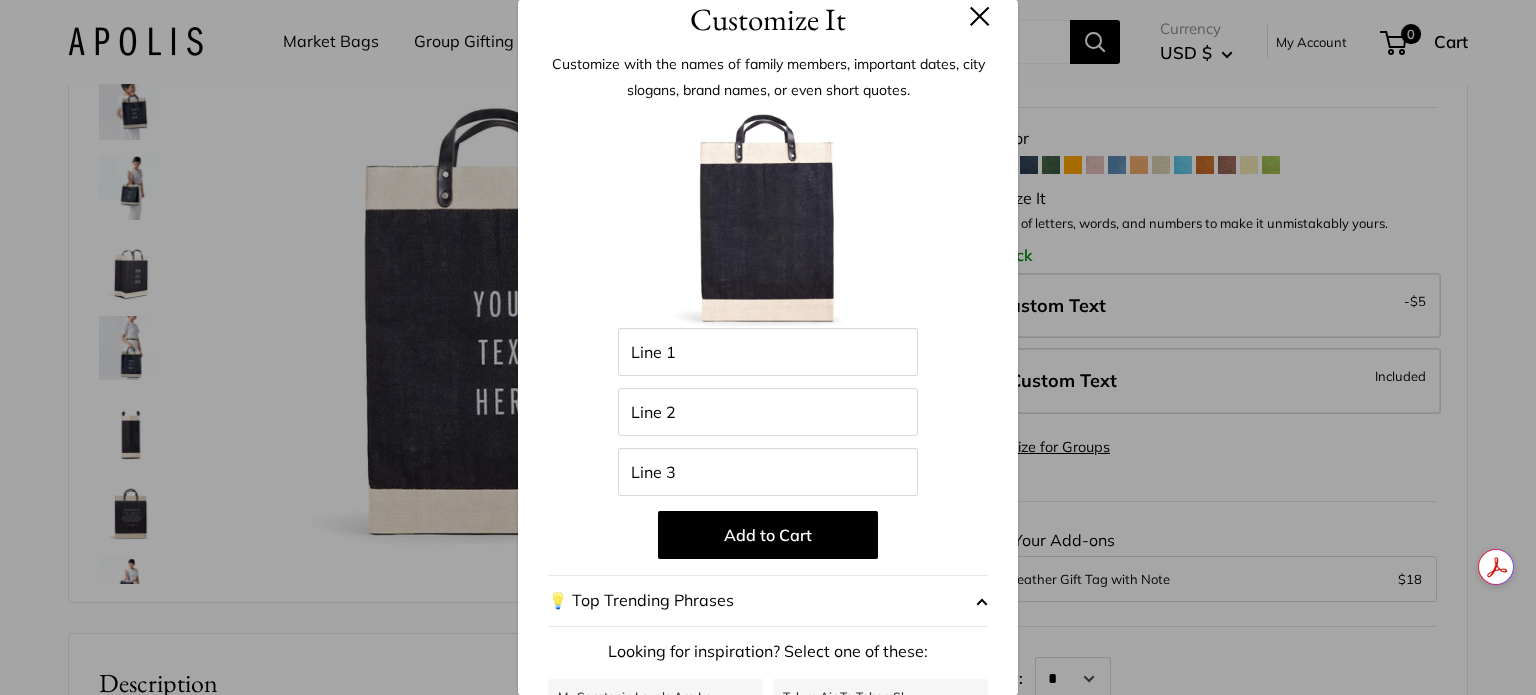scroll, scrollTop: 257, scrollLeft: 0, axis: vertical 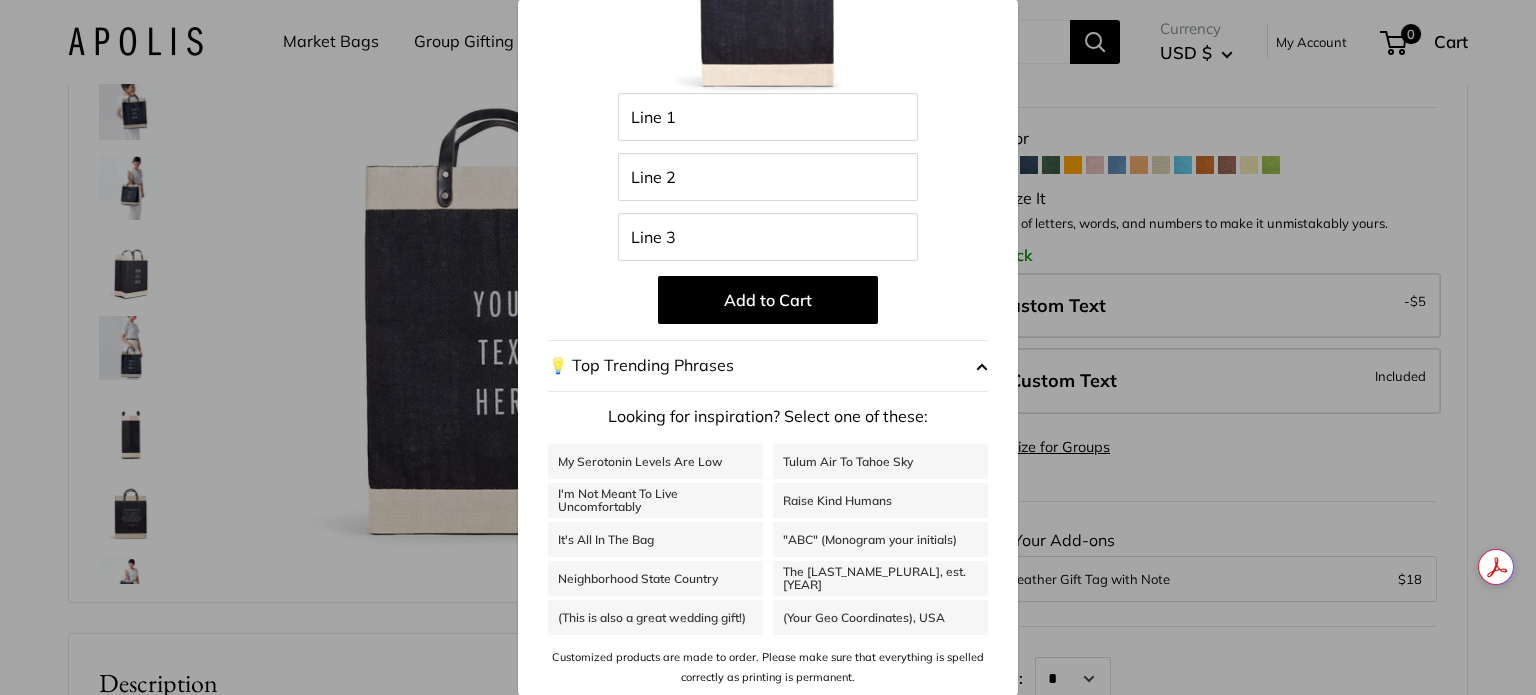 click on ""ABC" (Monogram your initials)" at bounding box center [880, 539] 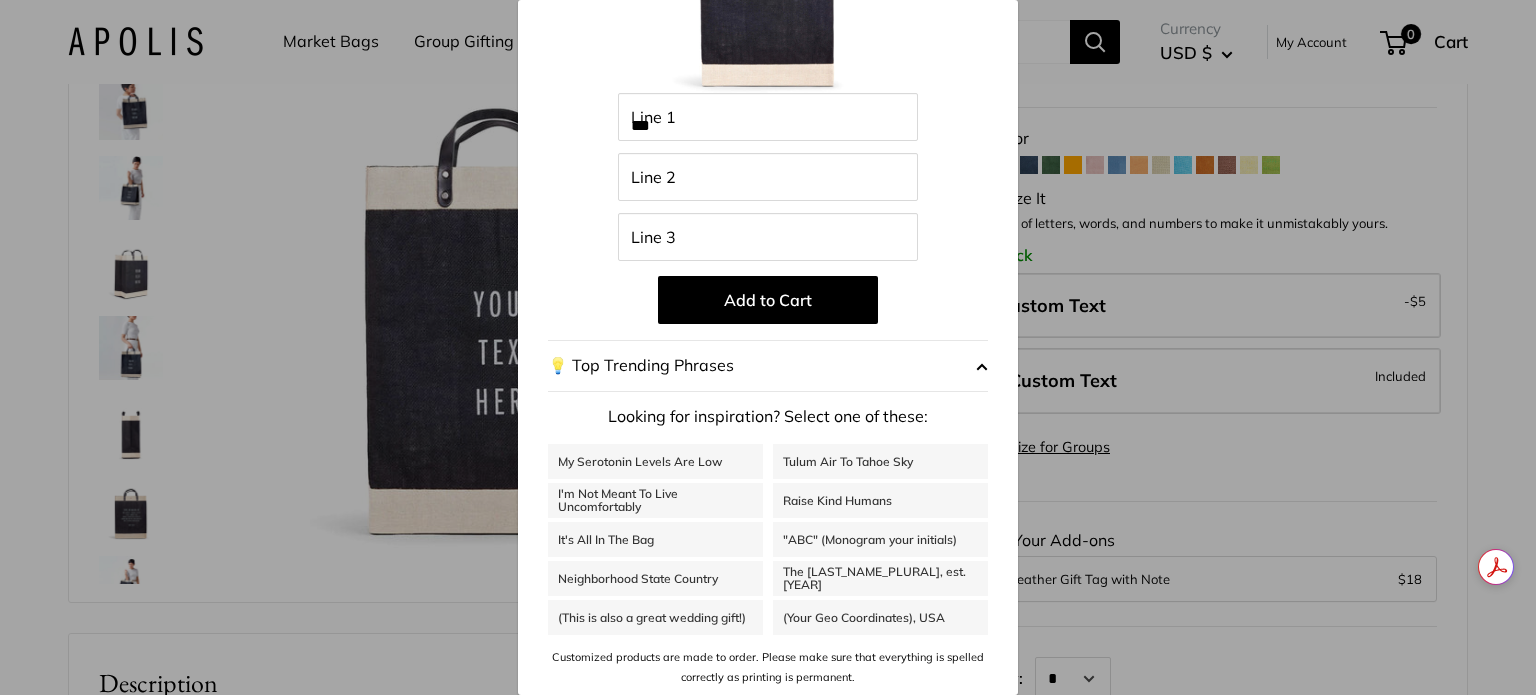 scroll, scrollTop: 129, scrollLeft: 0, axis: vertical 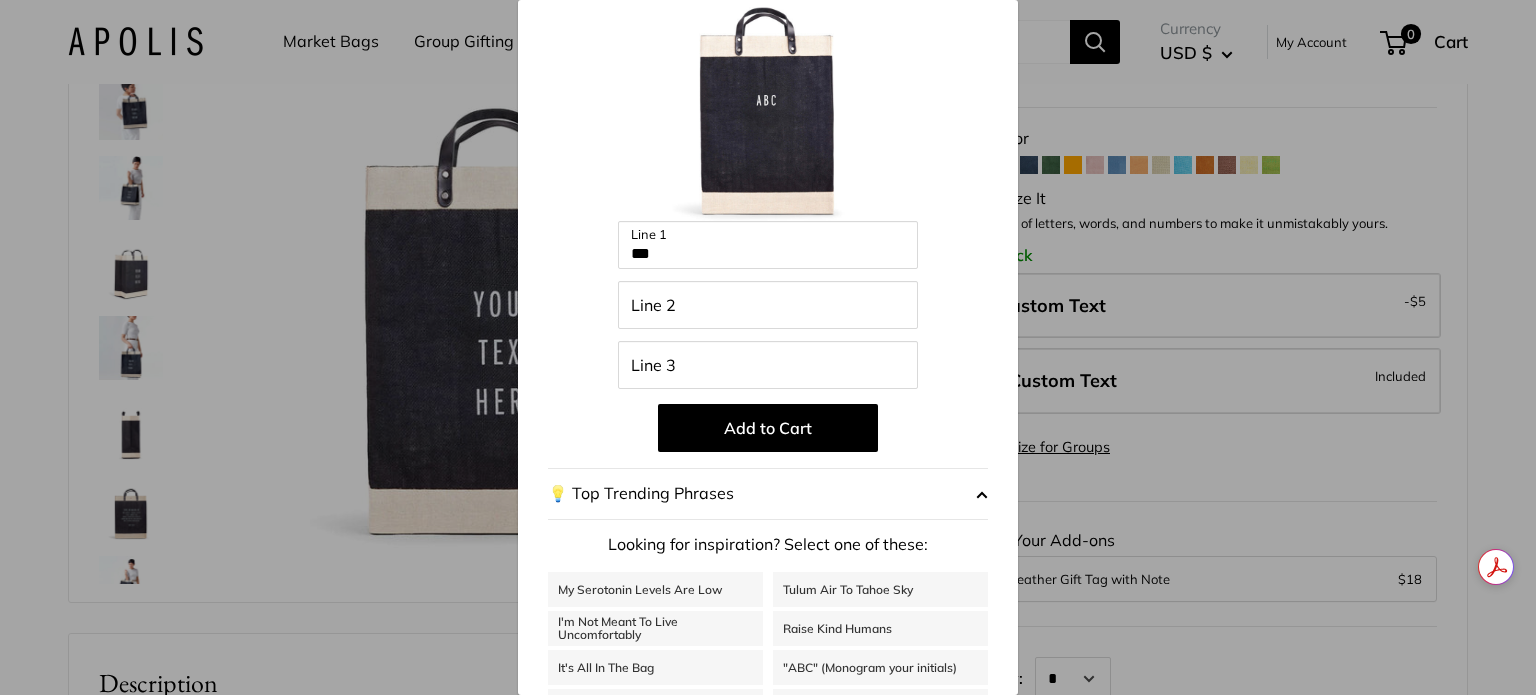 click on "I'm Not Meant To Live Uncomfortably" at bounding box center [655, 628] 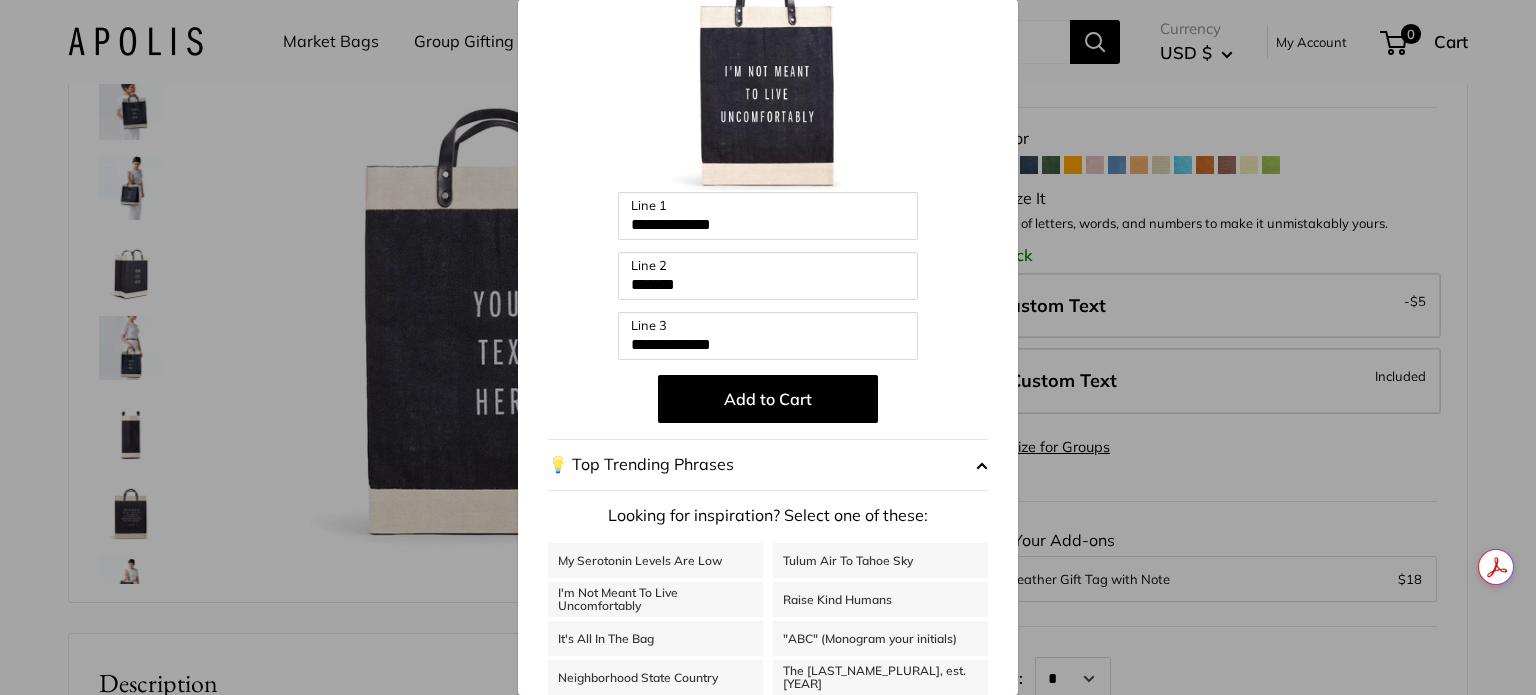 scroll, scrollTop: 257, scrollLeft: 0, axis: vertical 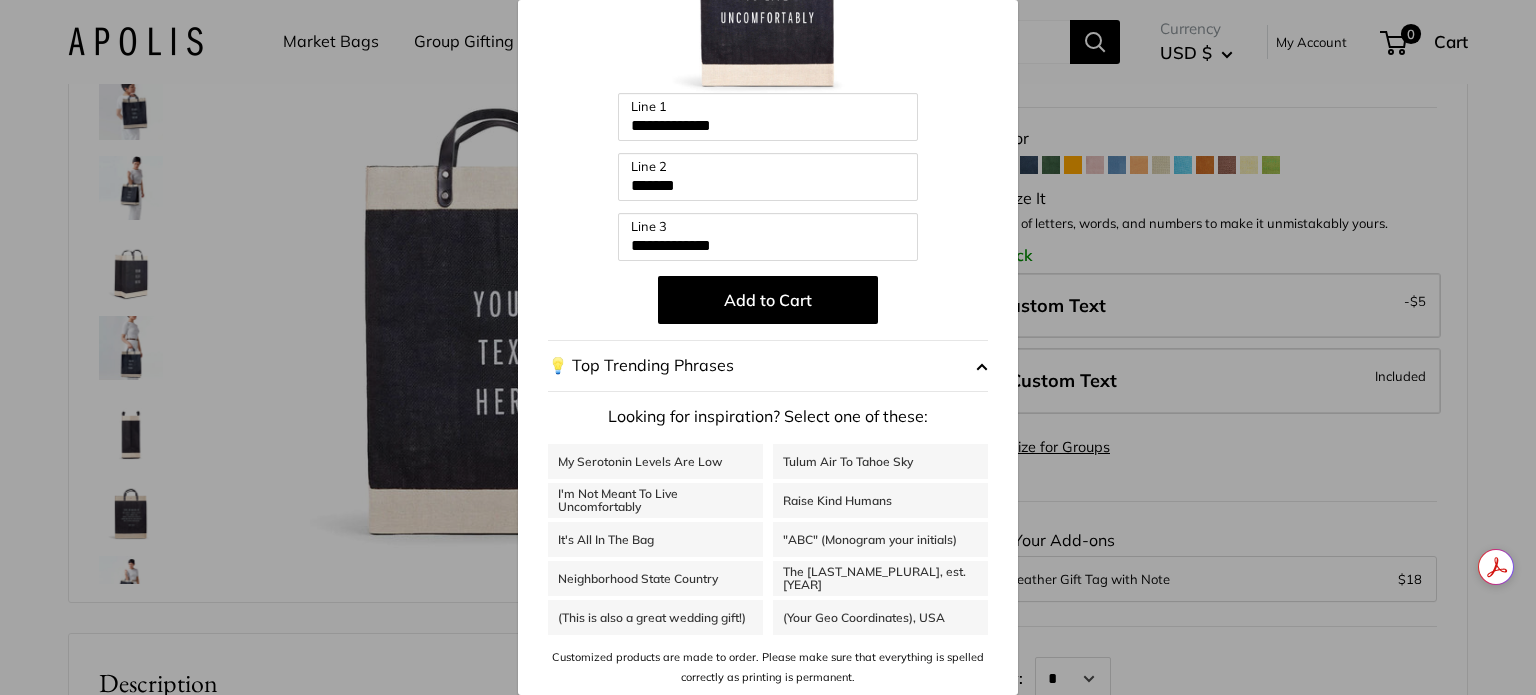 click on "Neighborhood State Country" at bounding box center (655, 578) 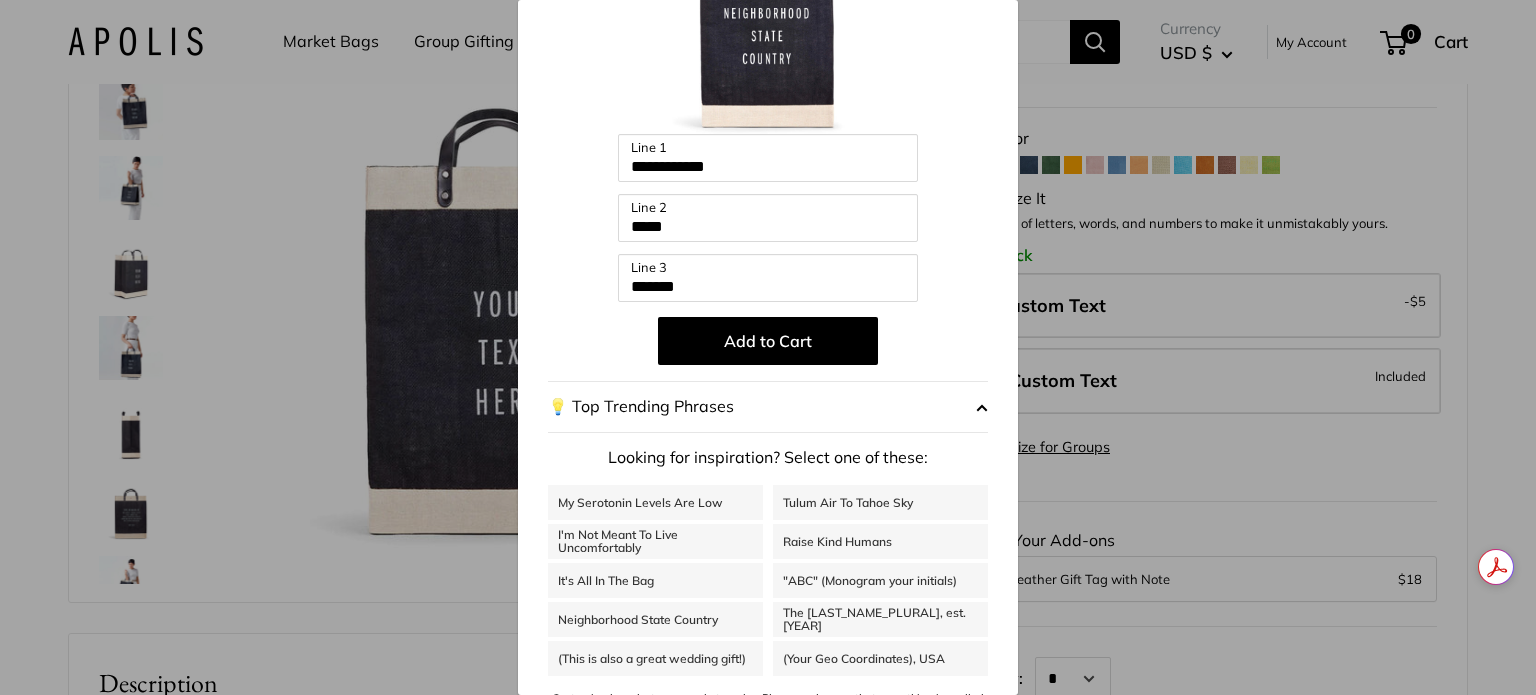 scroll, scrollTop: 257, scrollLeft: 0, axis: vertical 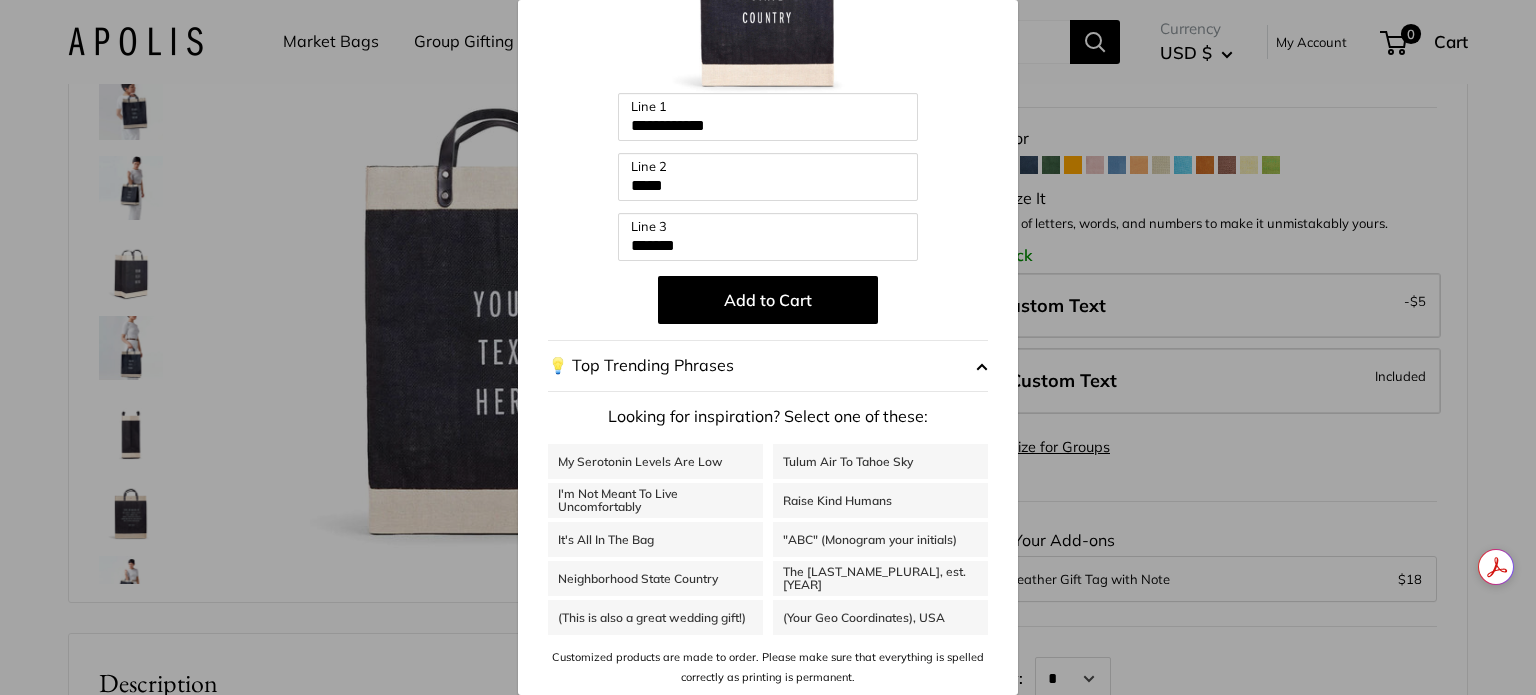 click on "(Your Geo Coordinates), USA" at bounding box center (880, 617) 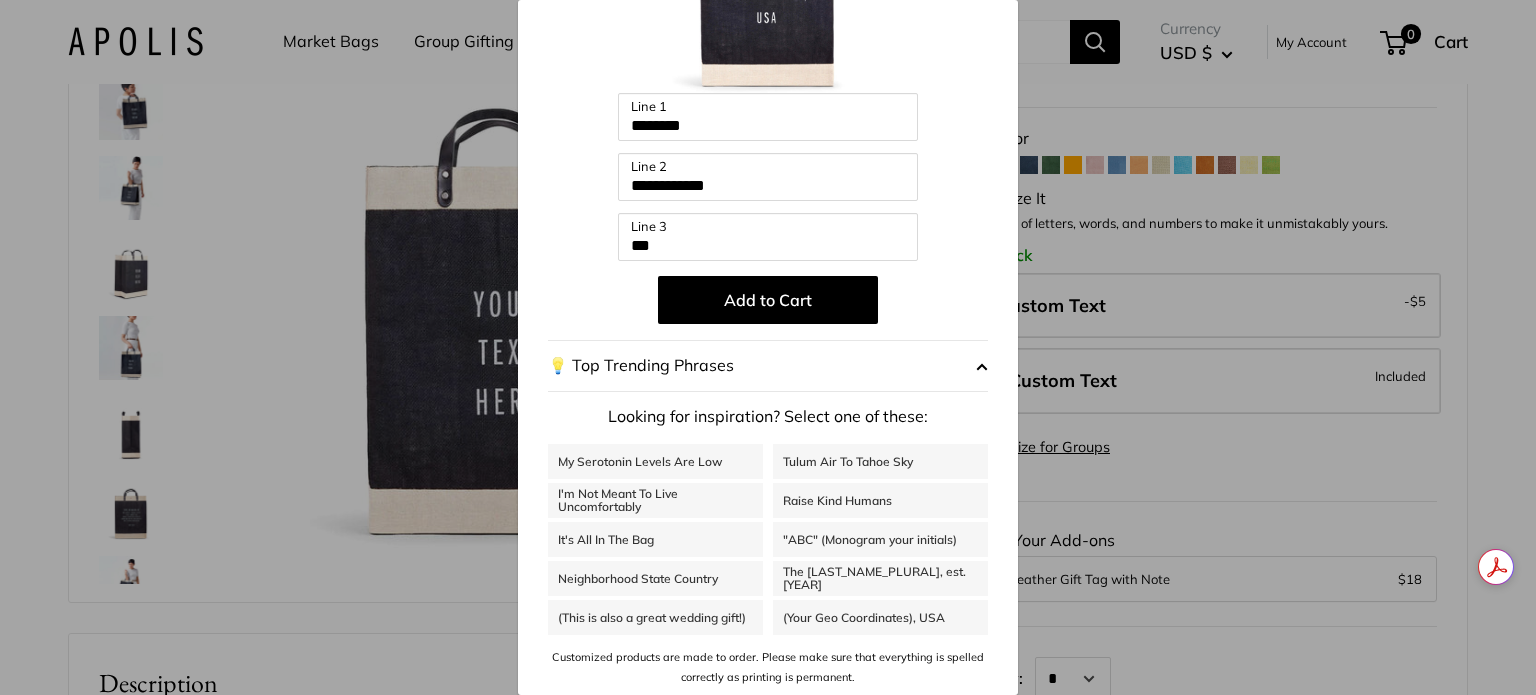 scroll, scrollTop: 256, scrollLeft: 0, axis: vertical 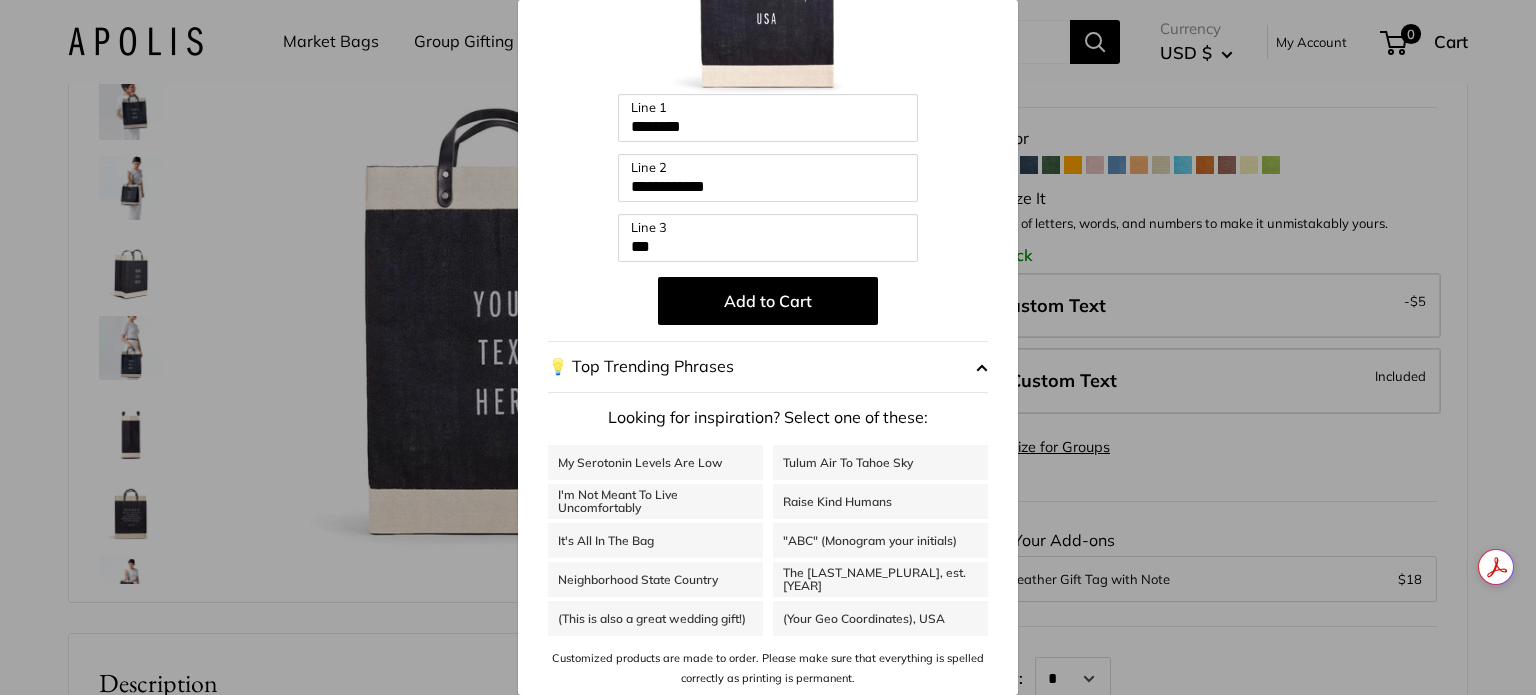 click on "The [LAST_NAME_PLURAL], est. [YEAR]" at bounding box center (880, 579) 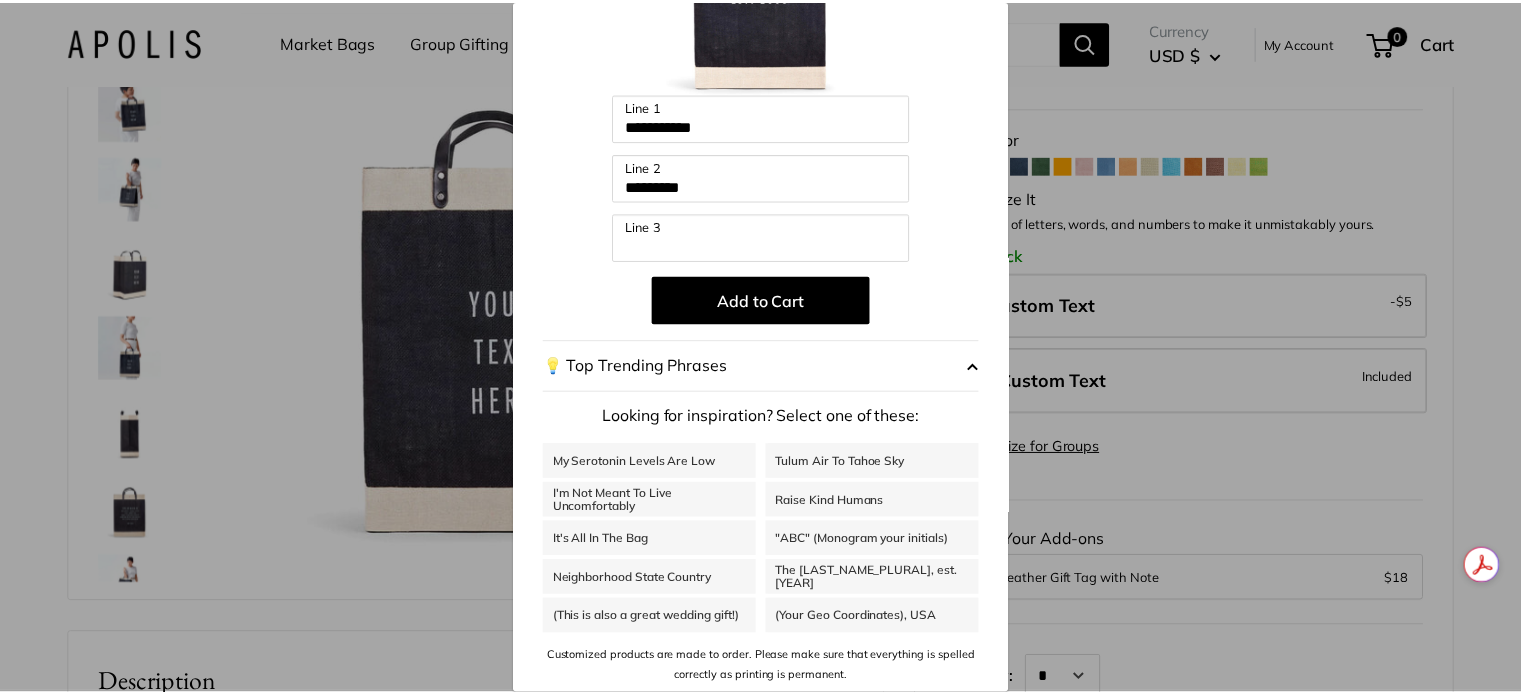 scroll, scrollTop: 0, scrollLeft: 0, axis: both 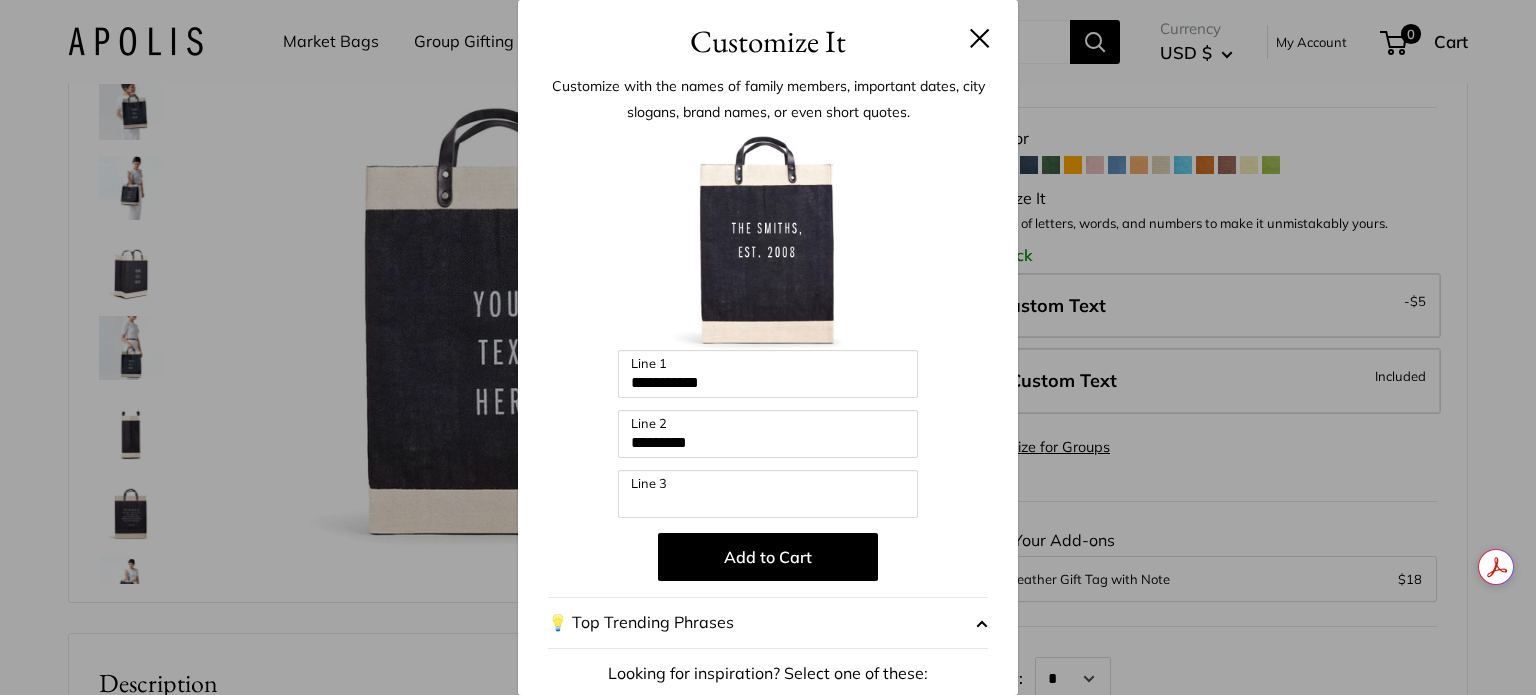 click at bounding box center (980, 38) 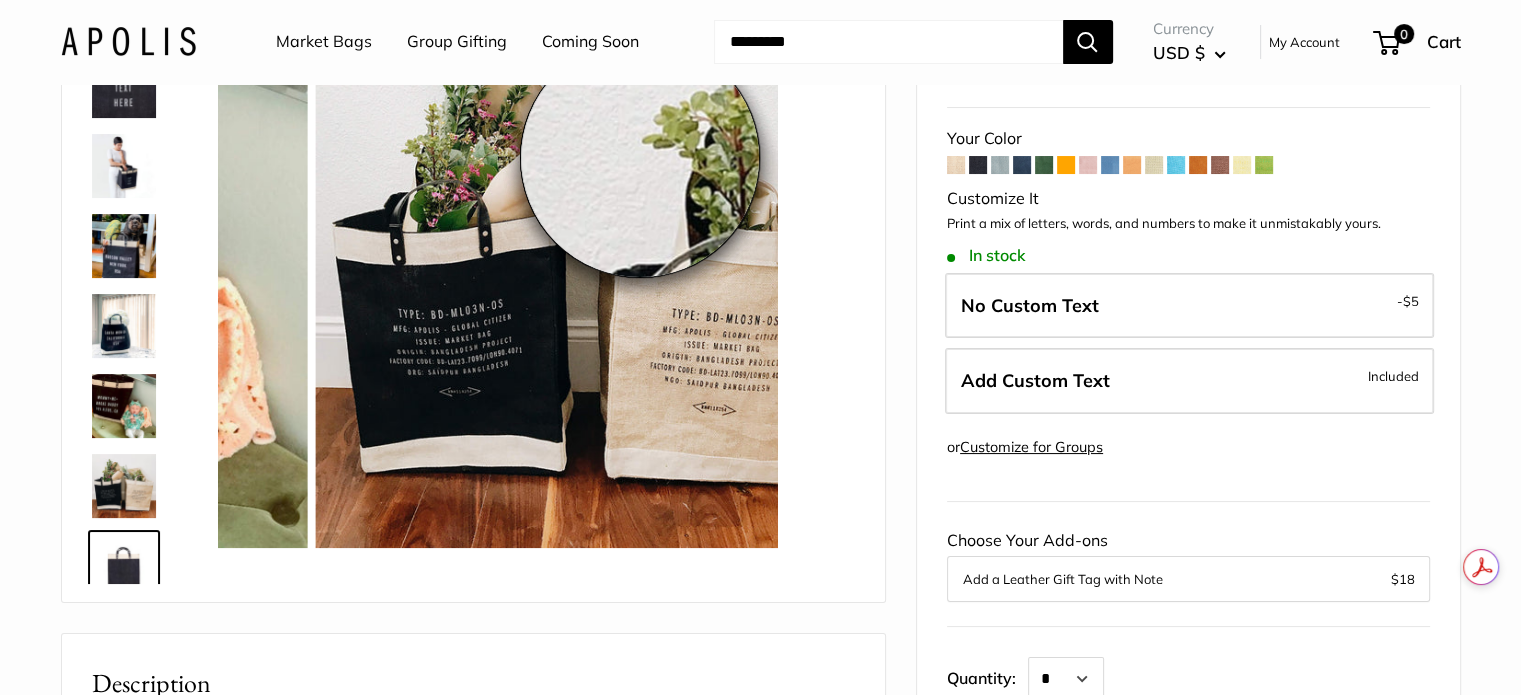 scroll, scrollTop: 768, scrollLeft: 0, axis: vertical 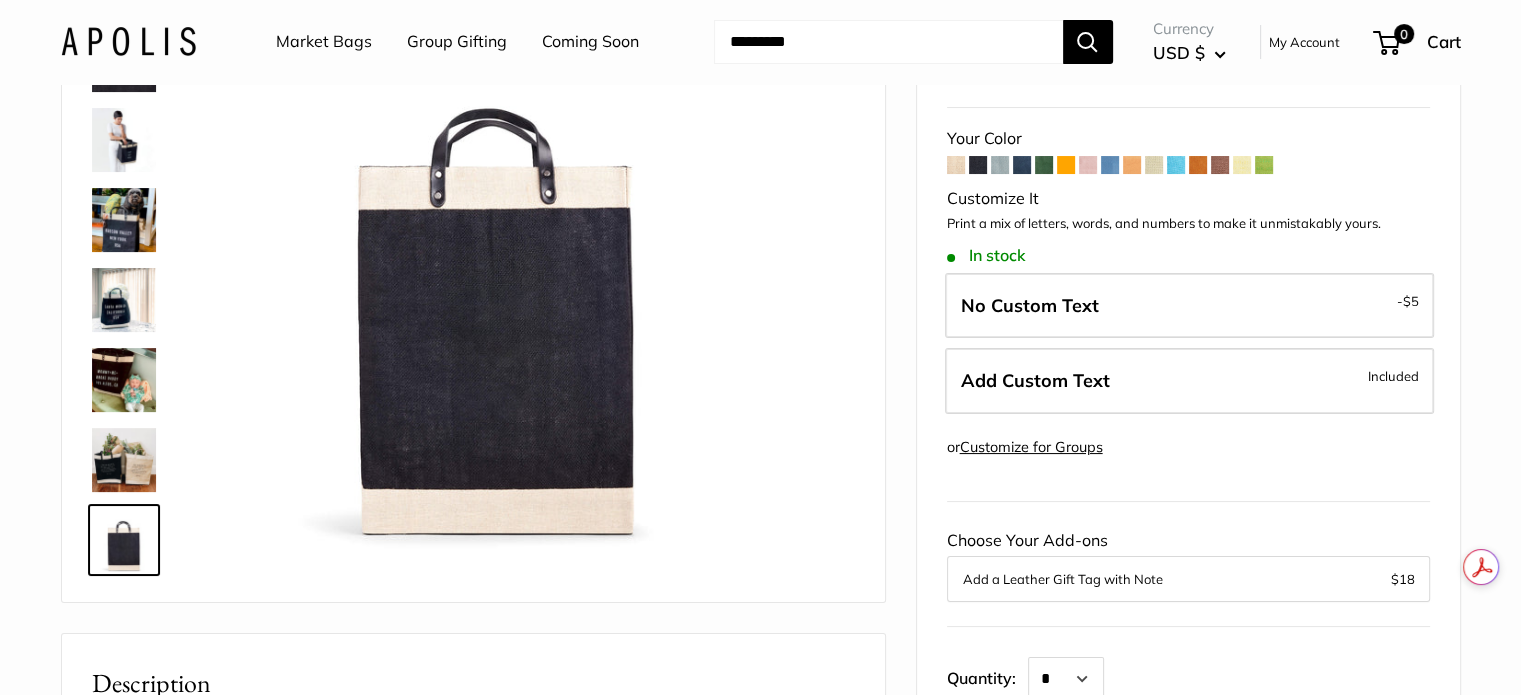 click at bounding box center [124, 220] 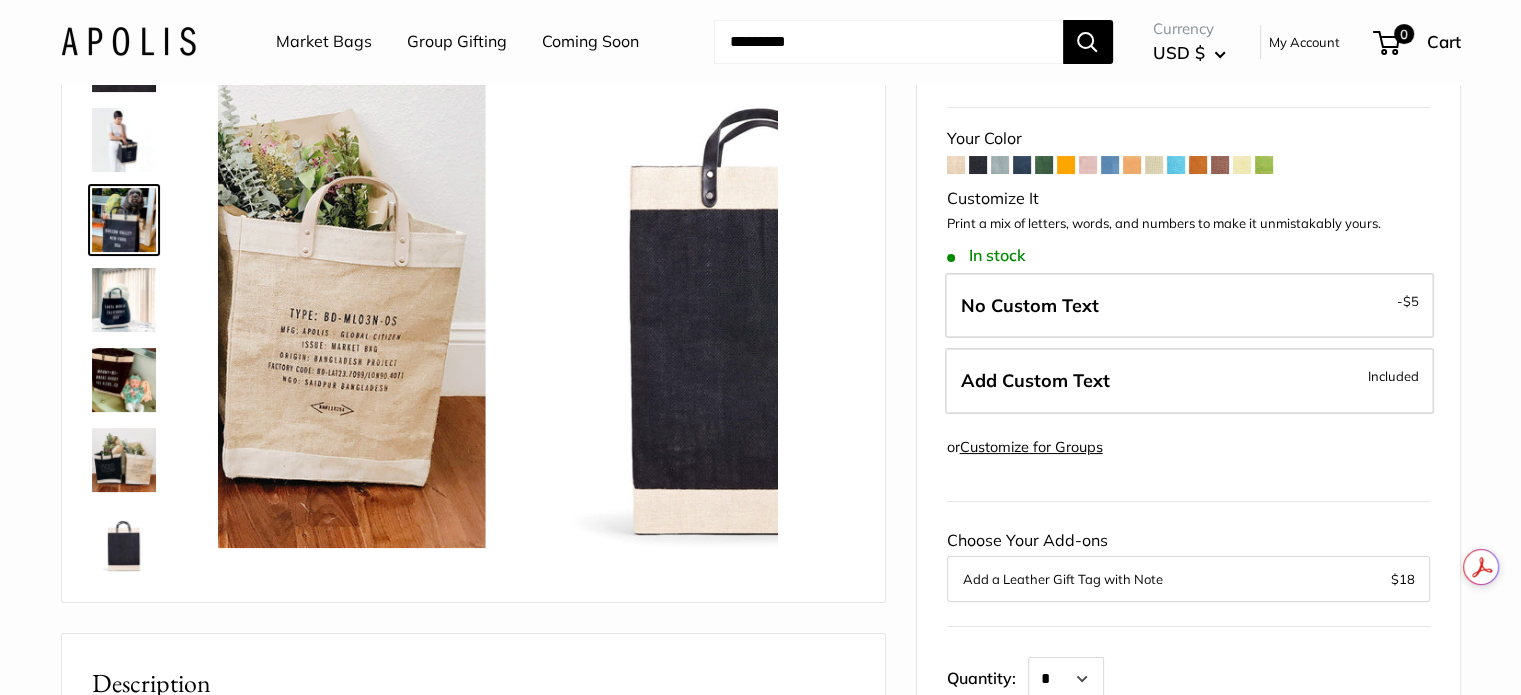 scroll, scrollTop: 702, scrollLeft: 0, axis: vertical 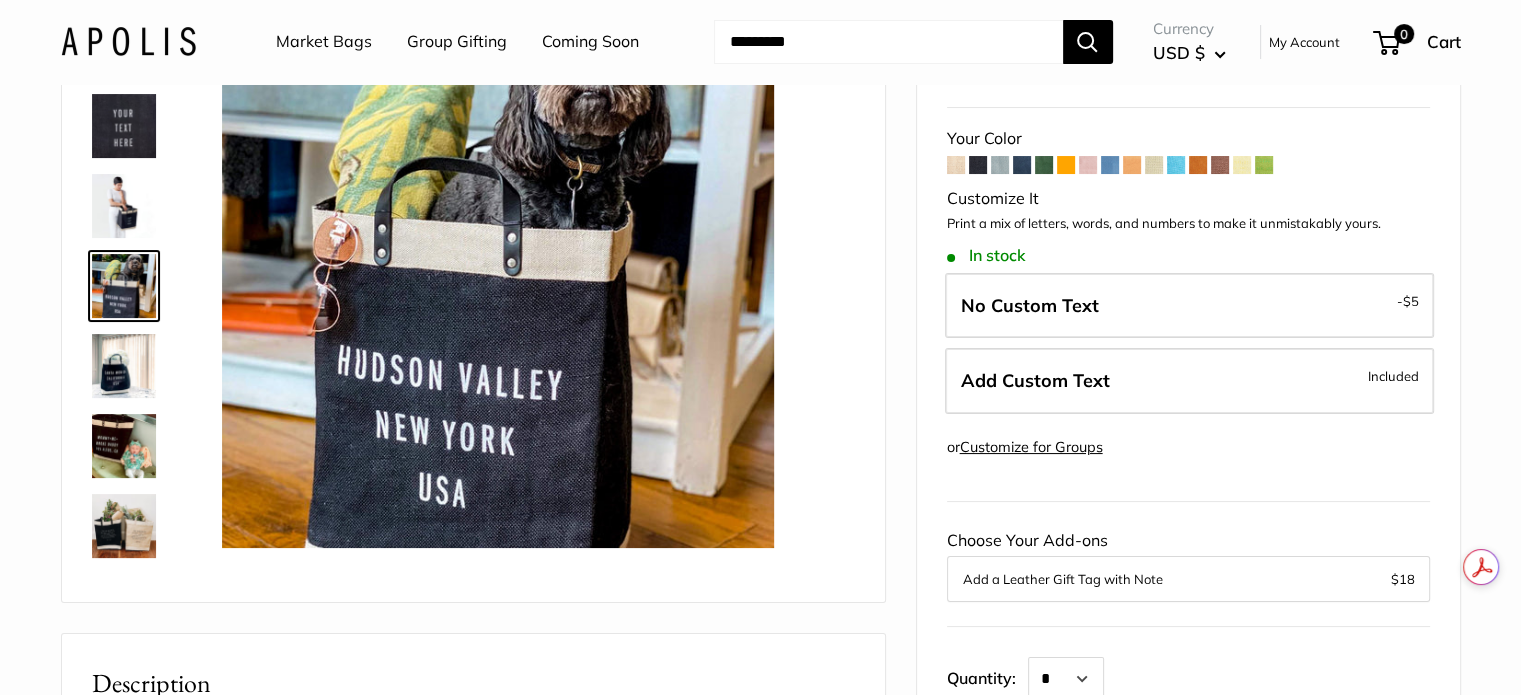 click at bounding box center (124, 366) 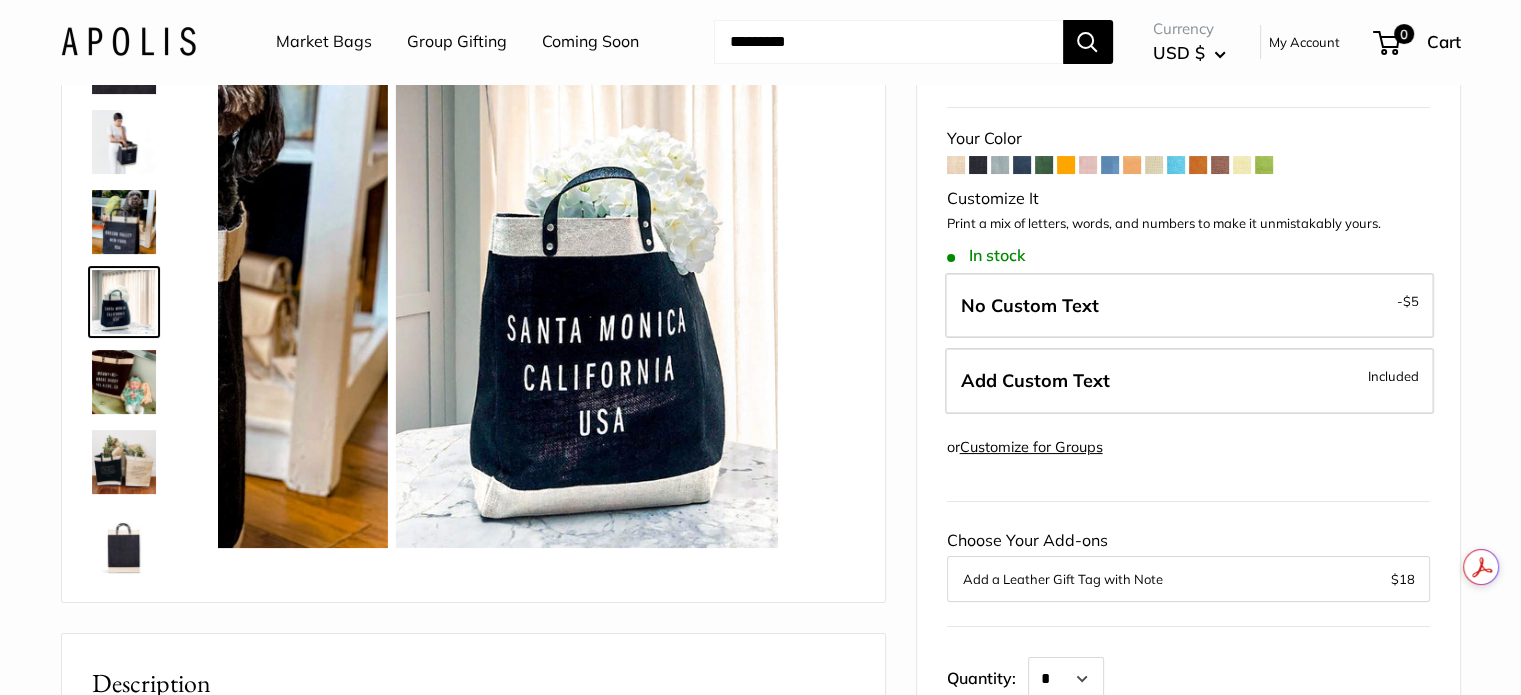 scroll, scrollTop: 768, scrollLeft: 0, axis: vertical 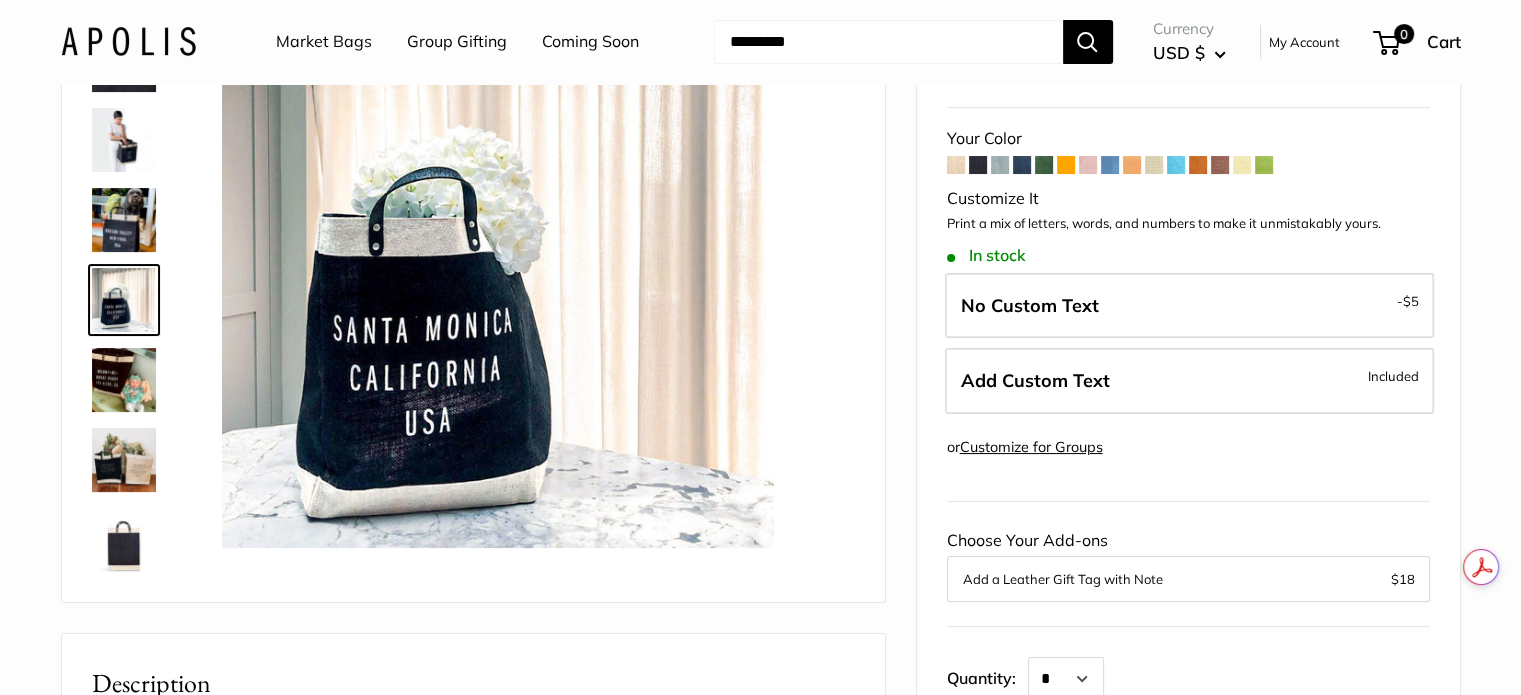 click at bounding box center (124, 380) 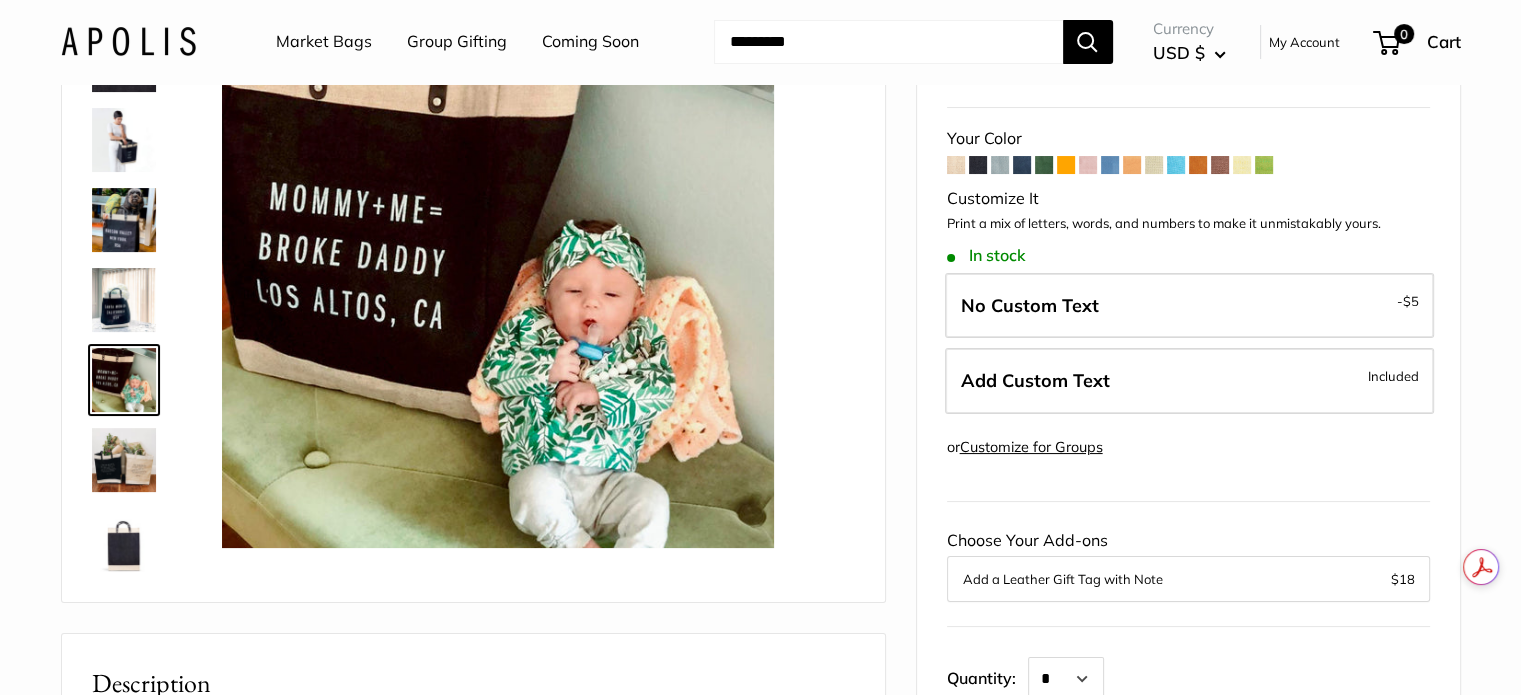 click at bounding box center [124, 460] 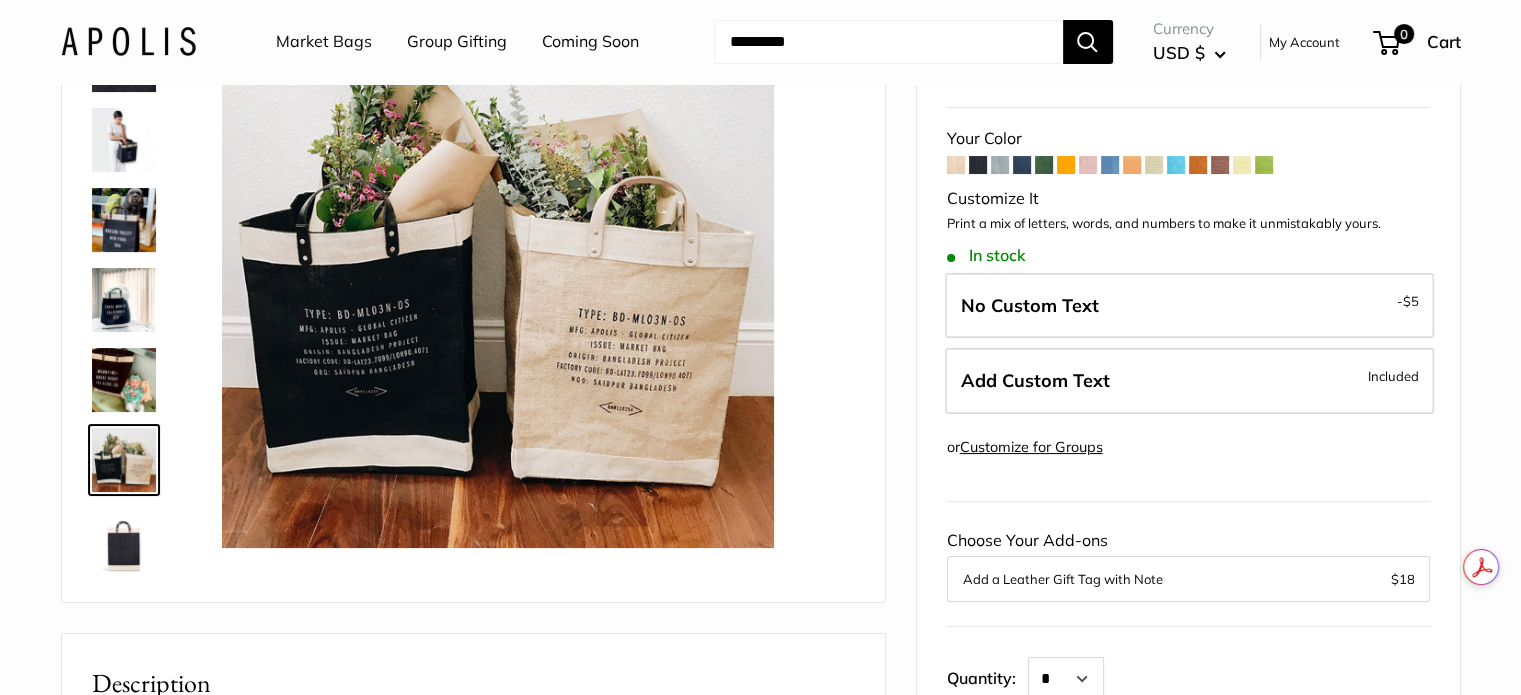 click at bounding box center [124, 540] 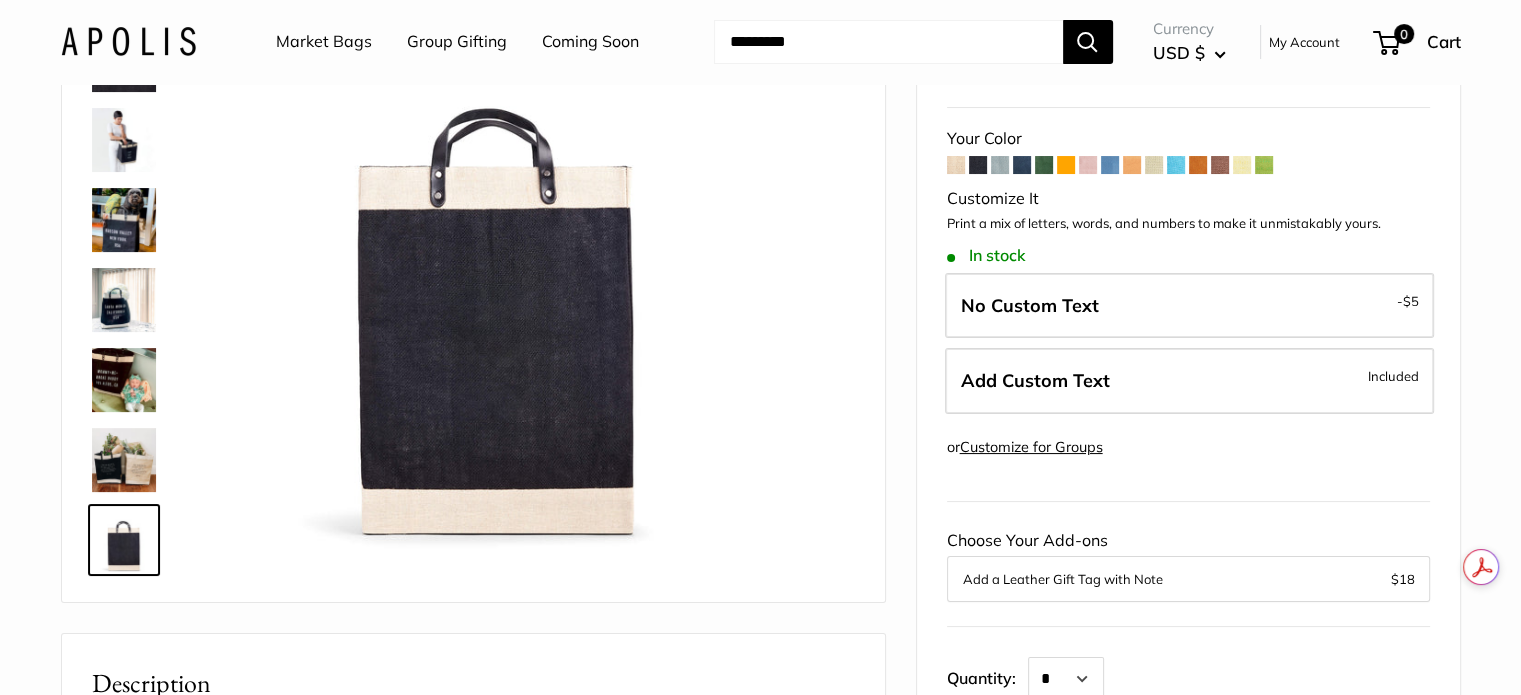 click at bounding box center (124, 460) 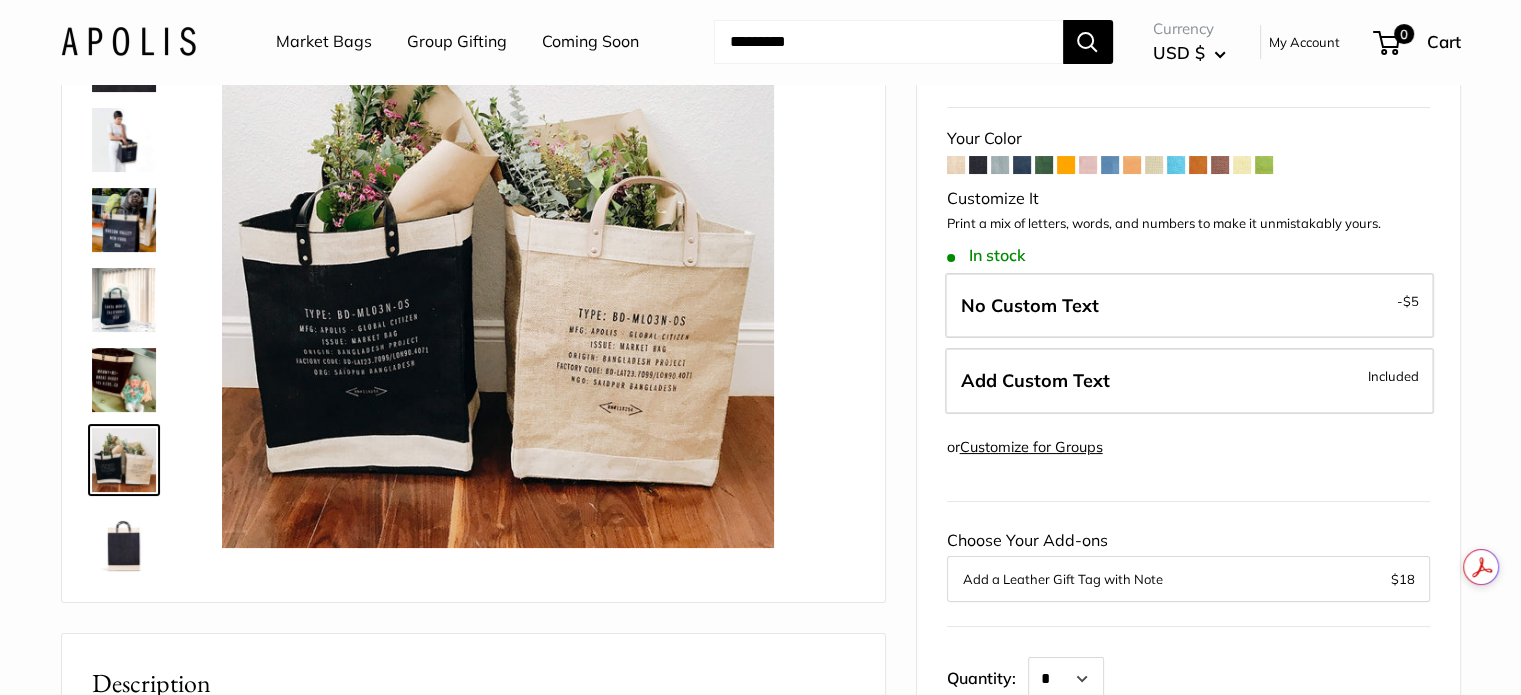 click at bounding box center [124, 380] 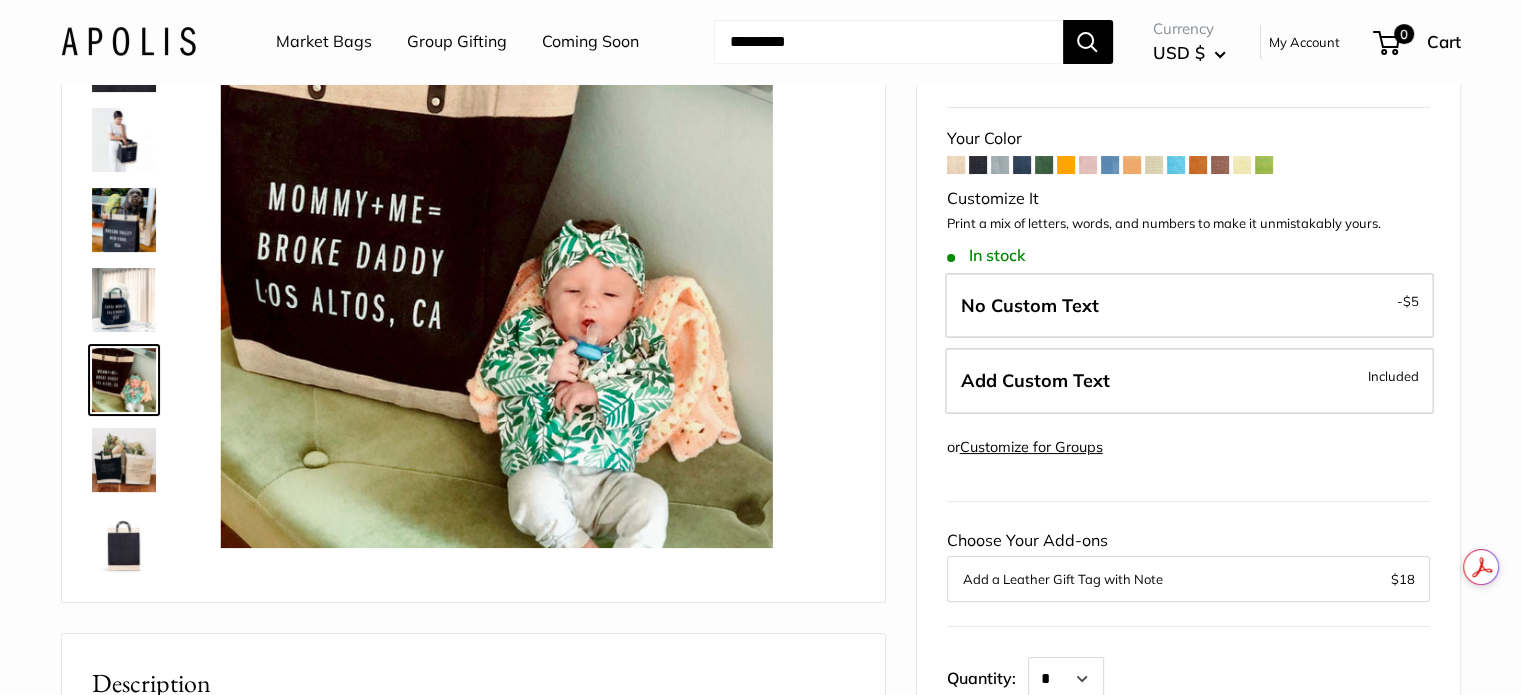 click at bounding box center (124, 300) 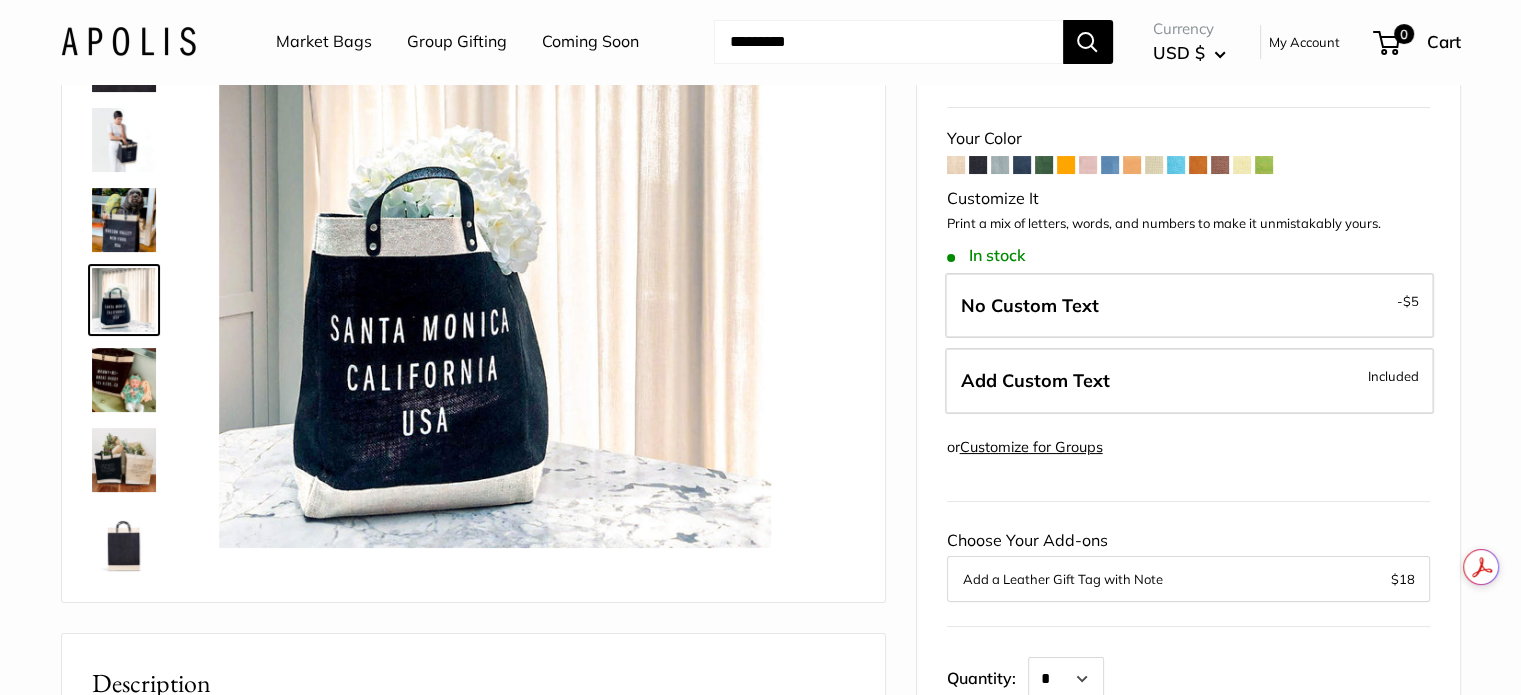 scroll, scrollTop: 767, scrollLeft: 0, axis: vertical 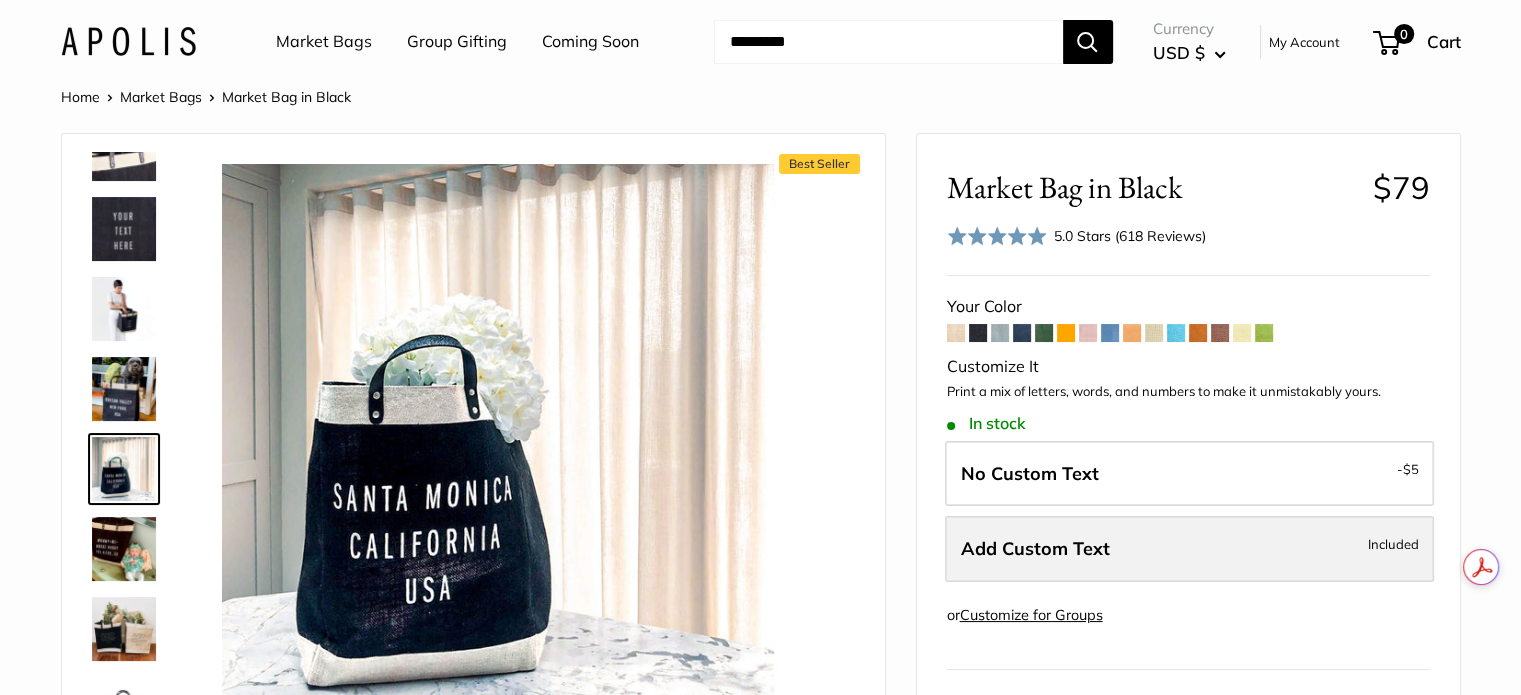 click on "Add Custom Text
Included" at bounding box center (1189, 549) 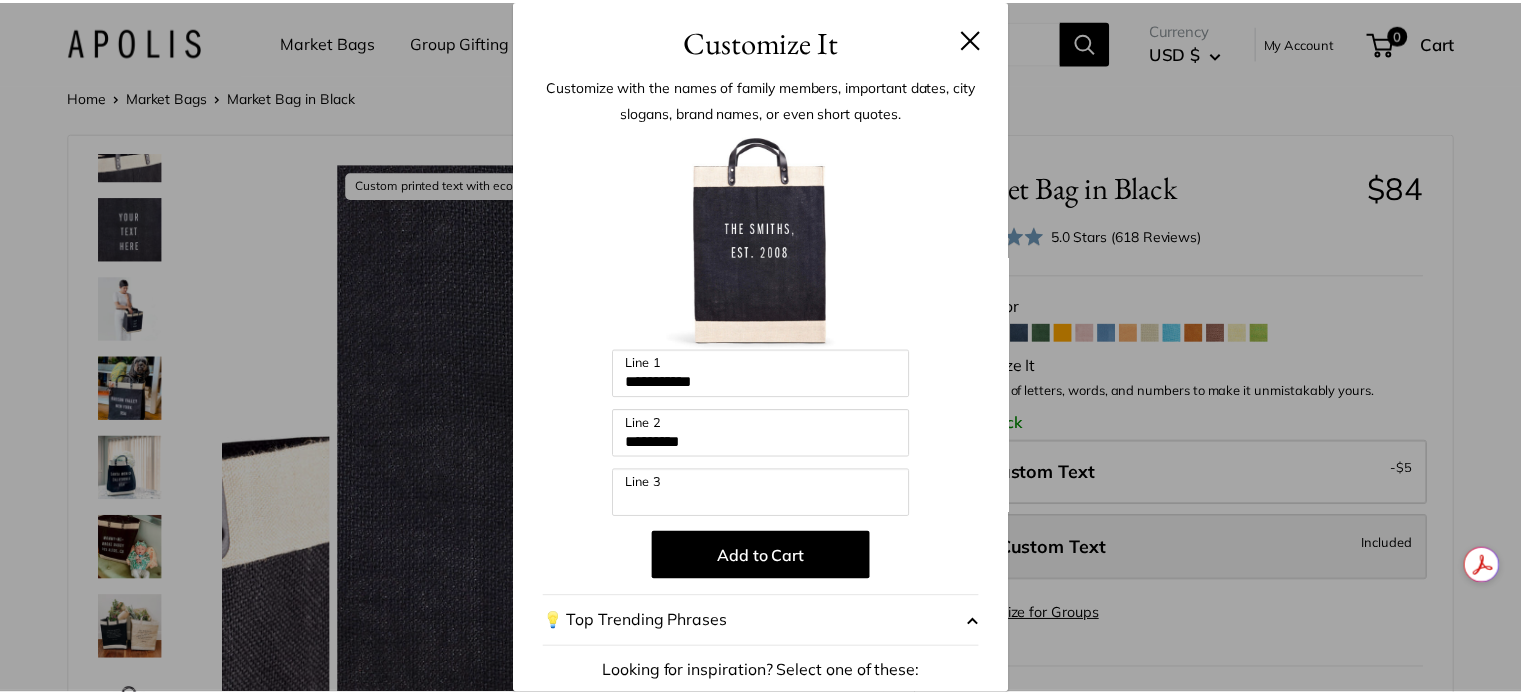 scroll, scrollTop: 0, scrollLeft: 0, axis: both 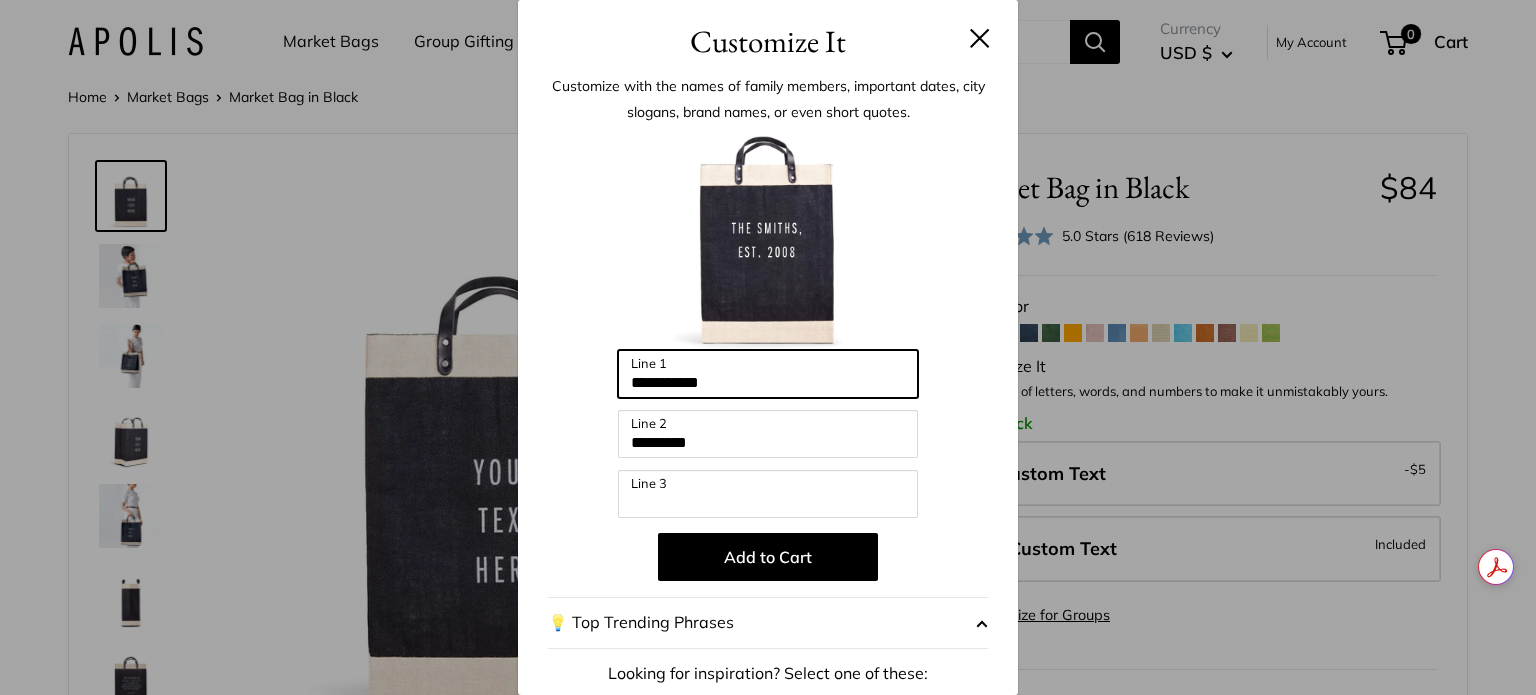 drag, startPoint x: 735, startPoint y: 381, endPoint x: 336, endPoint y: 335, distance: 401.64288 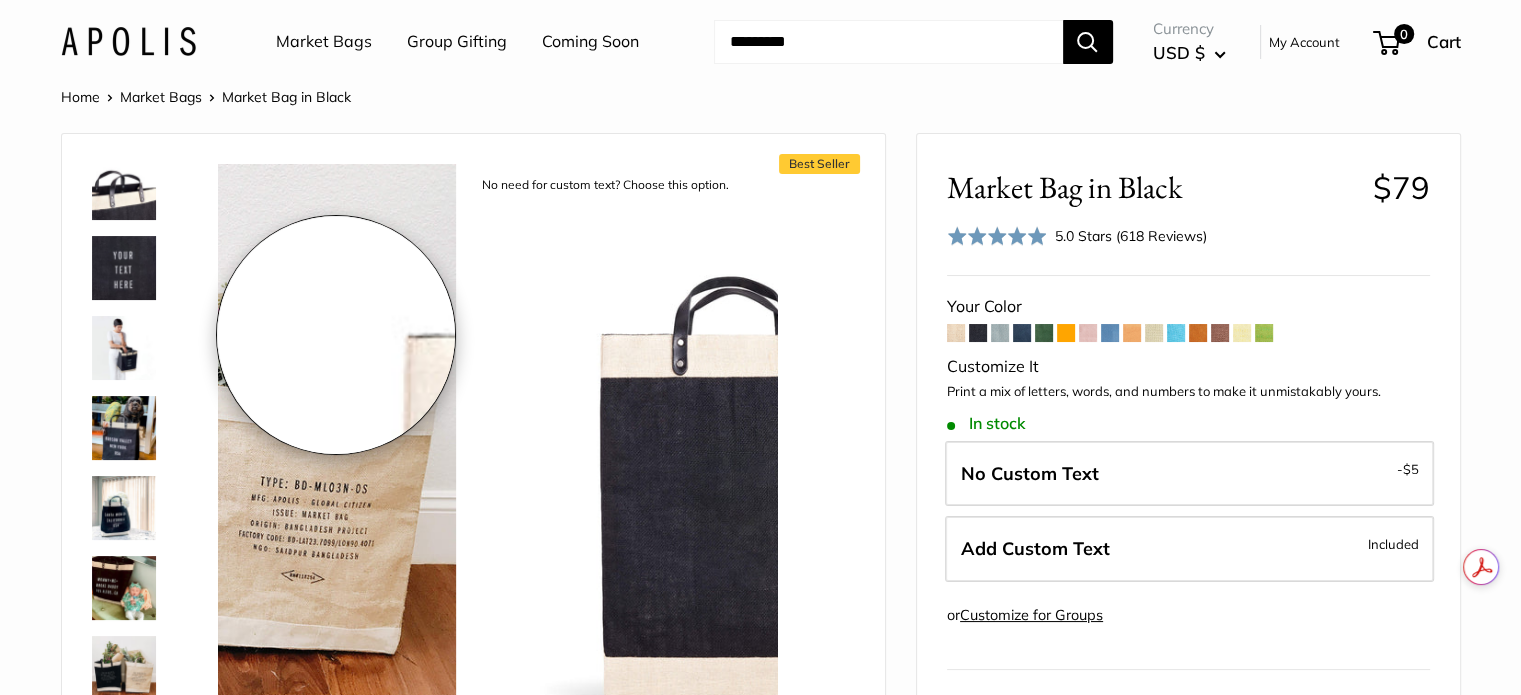 scroll, scrollTop: 768, scrollLeft: 0, axis: vertical 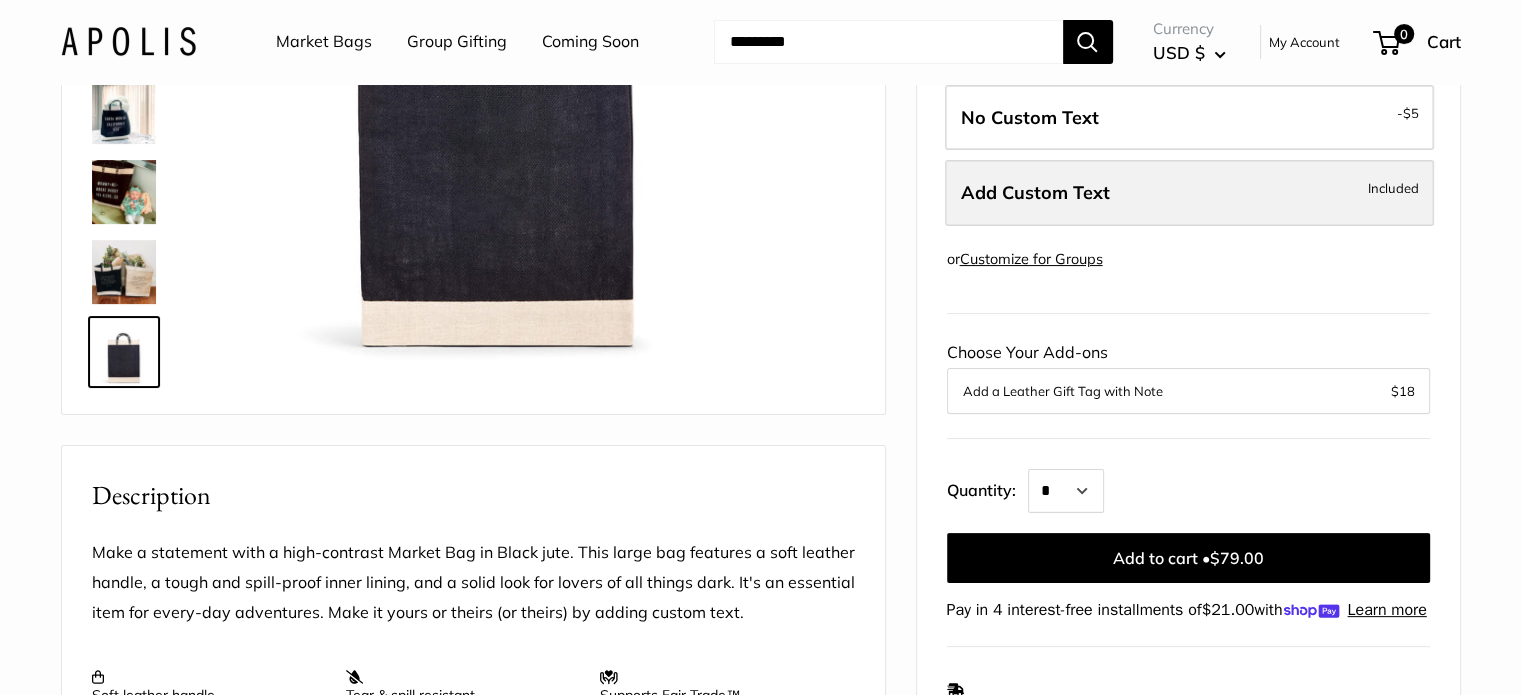 click on "Add Custom Text" at bounding box center (1035, 192) 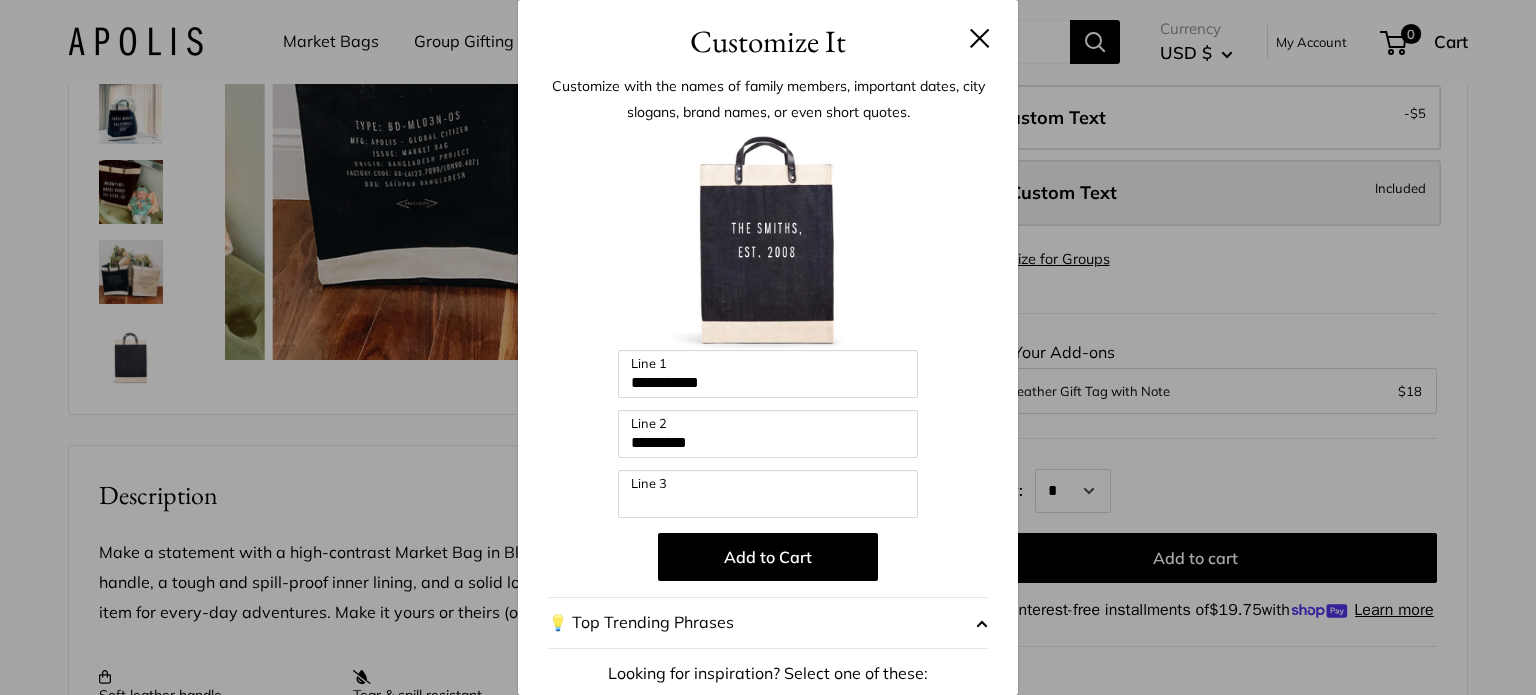 scroll, scrollTop: 0, scrollLeft: 0, axis: both 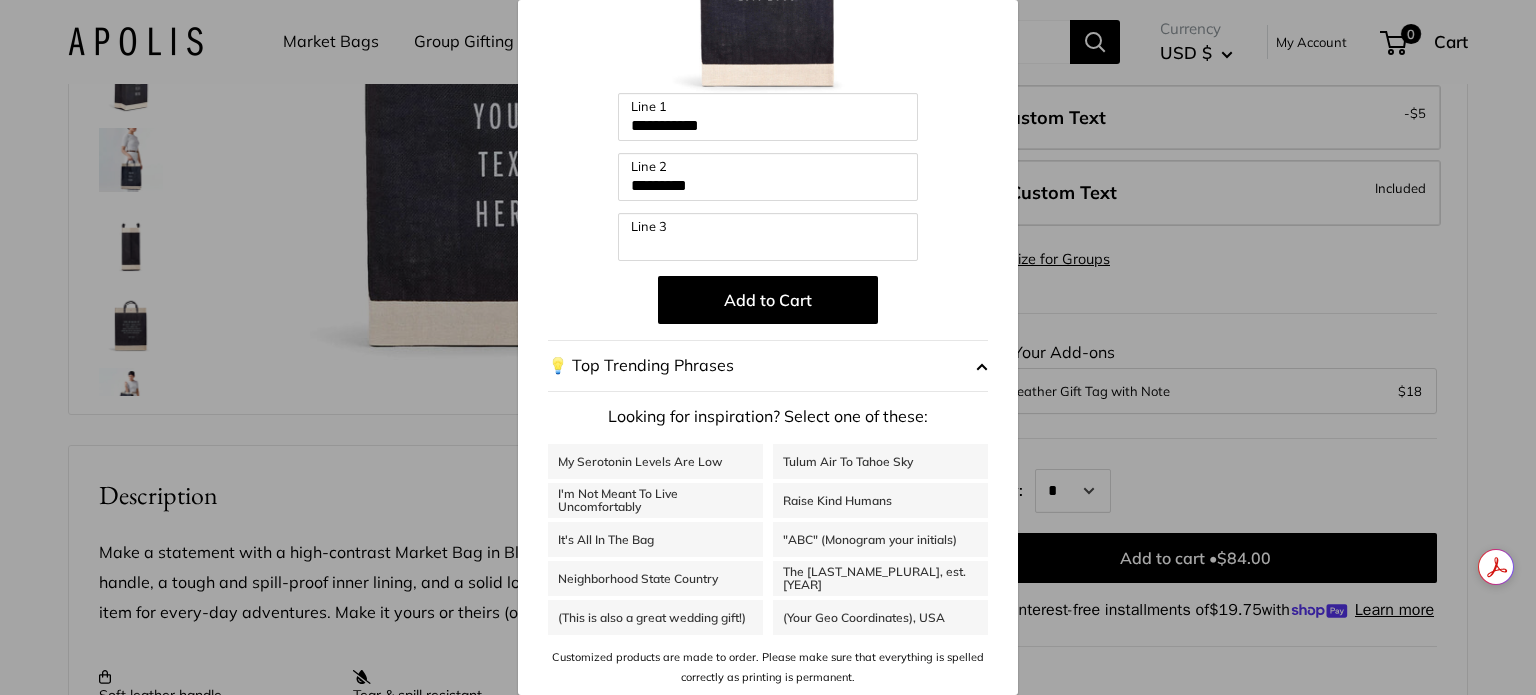 click on "Neighborhood State Country" at bounding box center (655, 578) 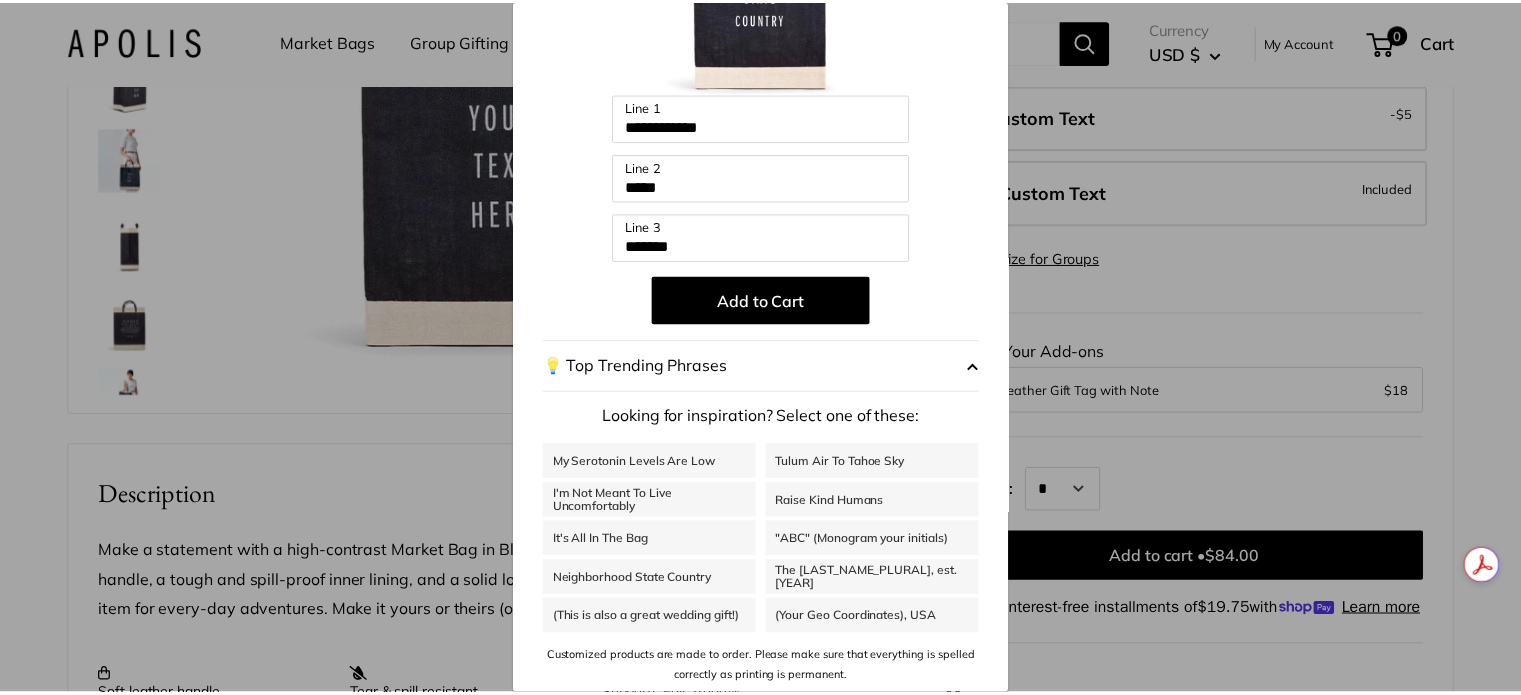 scroll, scrollTop: 129, scrollLeft: 0, axis: vertical 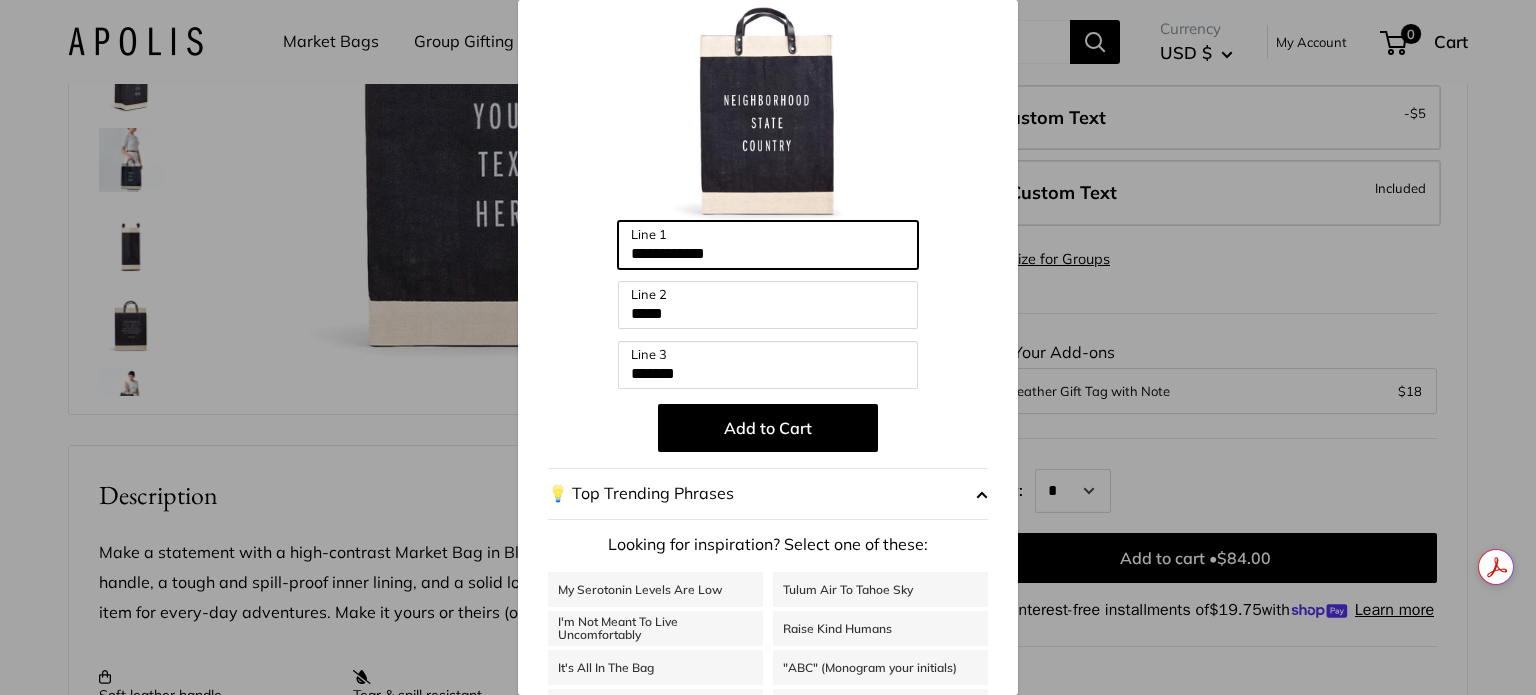 click on "**********" at bounding box center (768, 245) 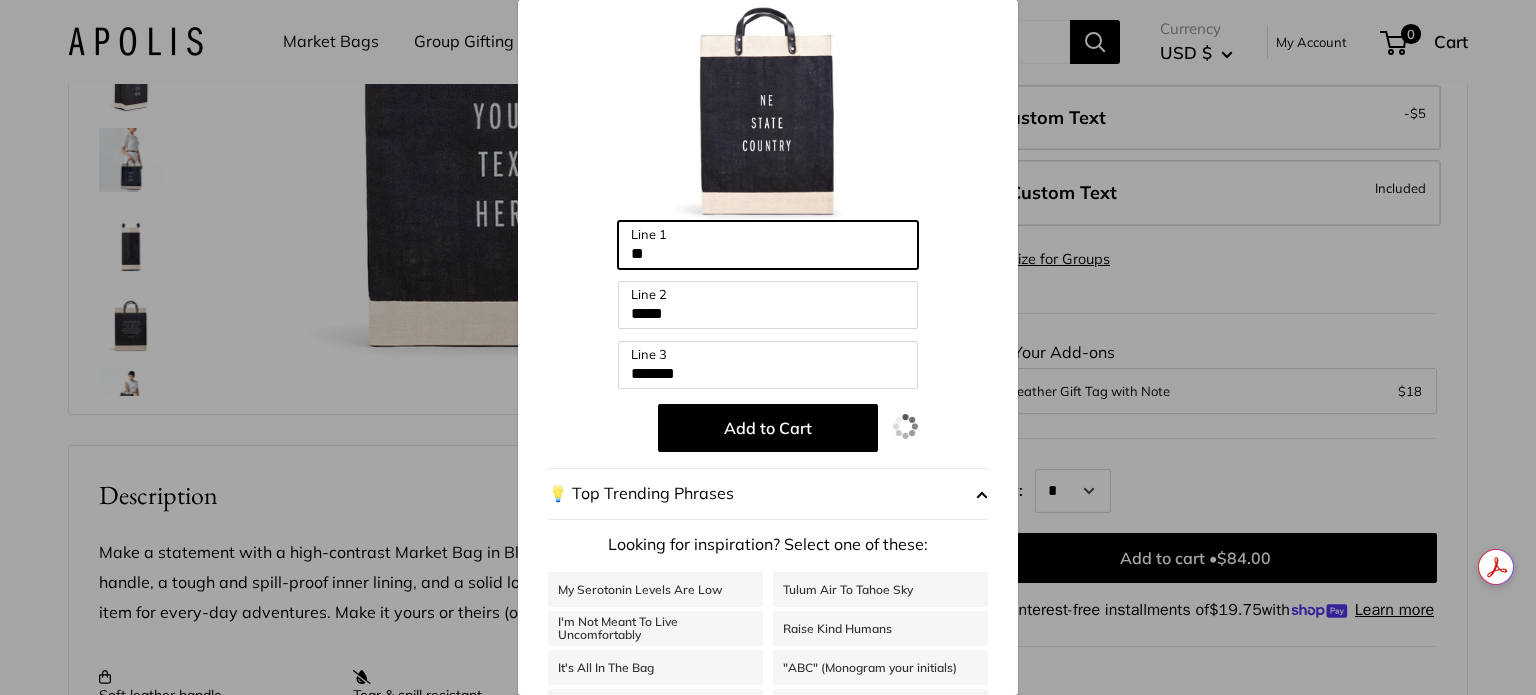 type on "*" 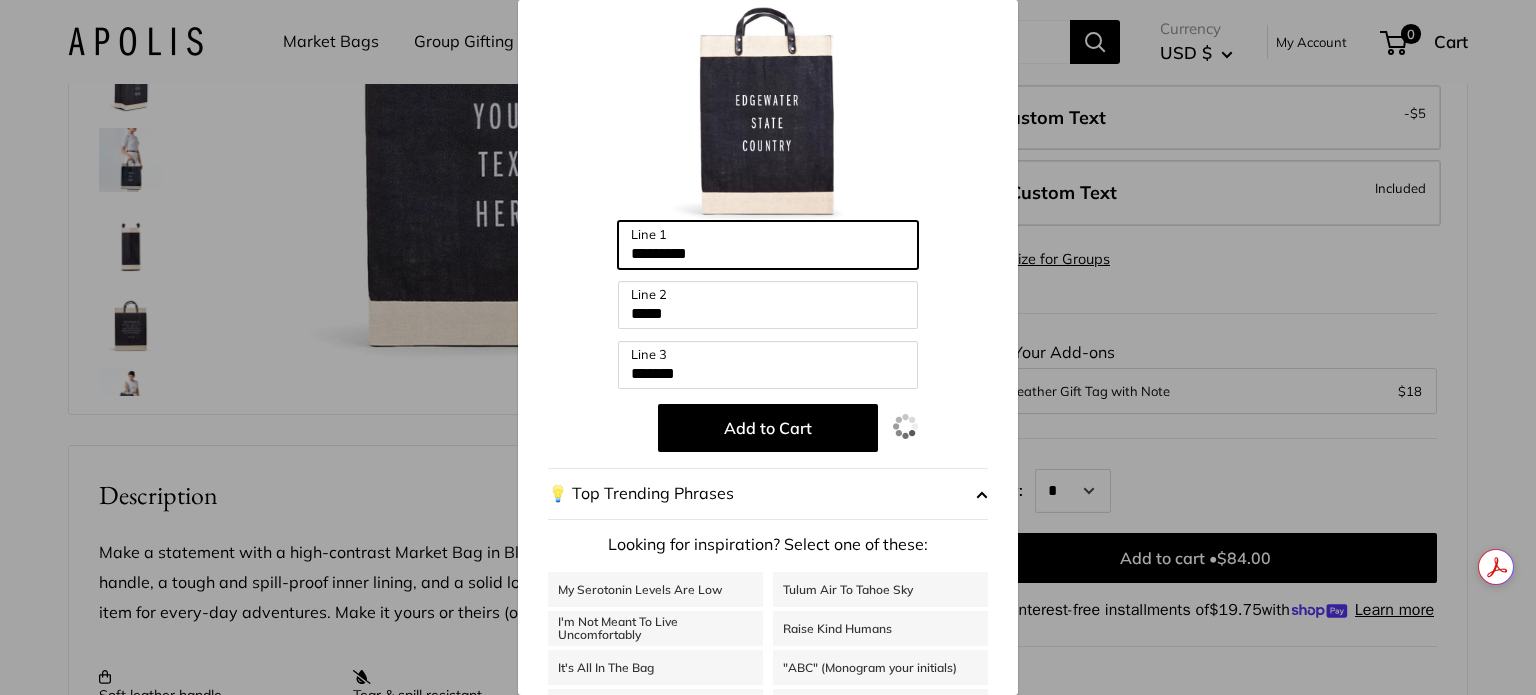type on "*********" 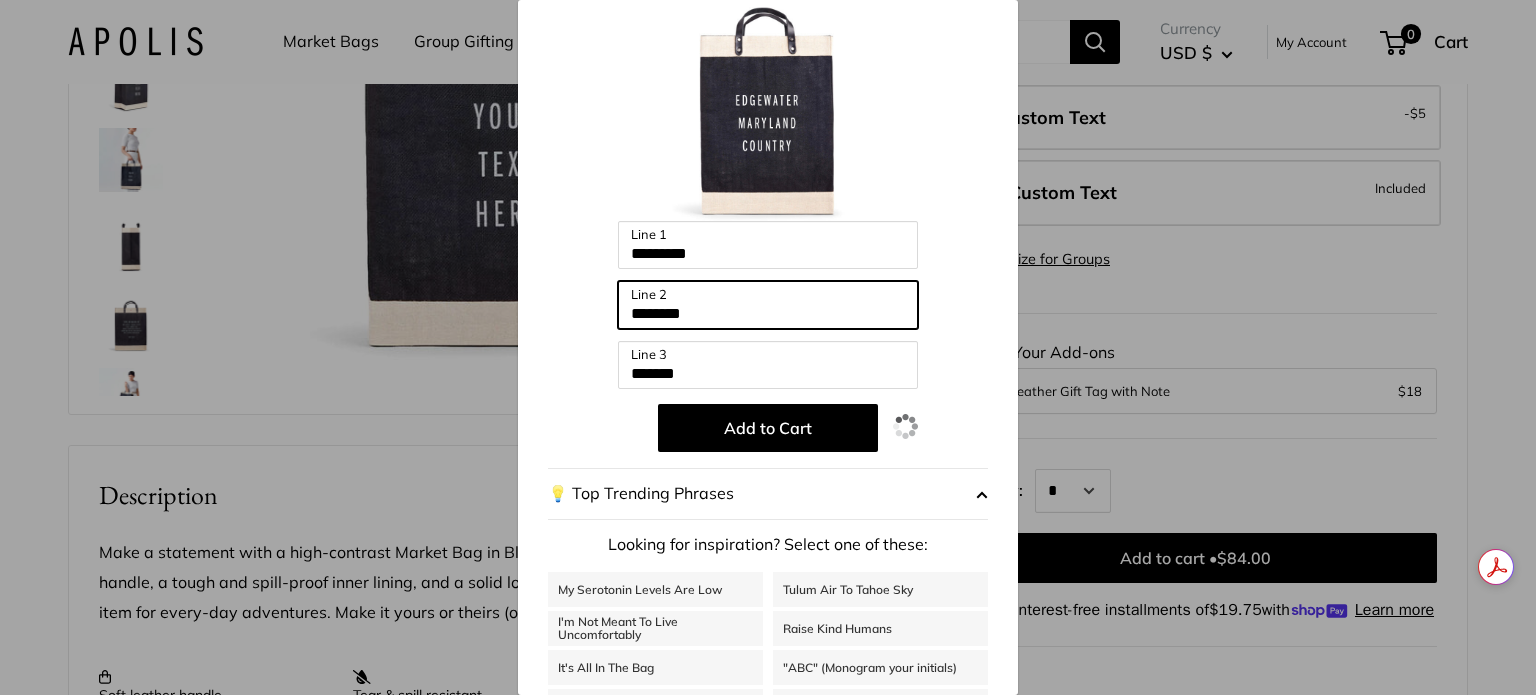 type on "********" 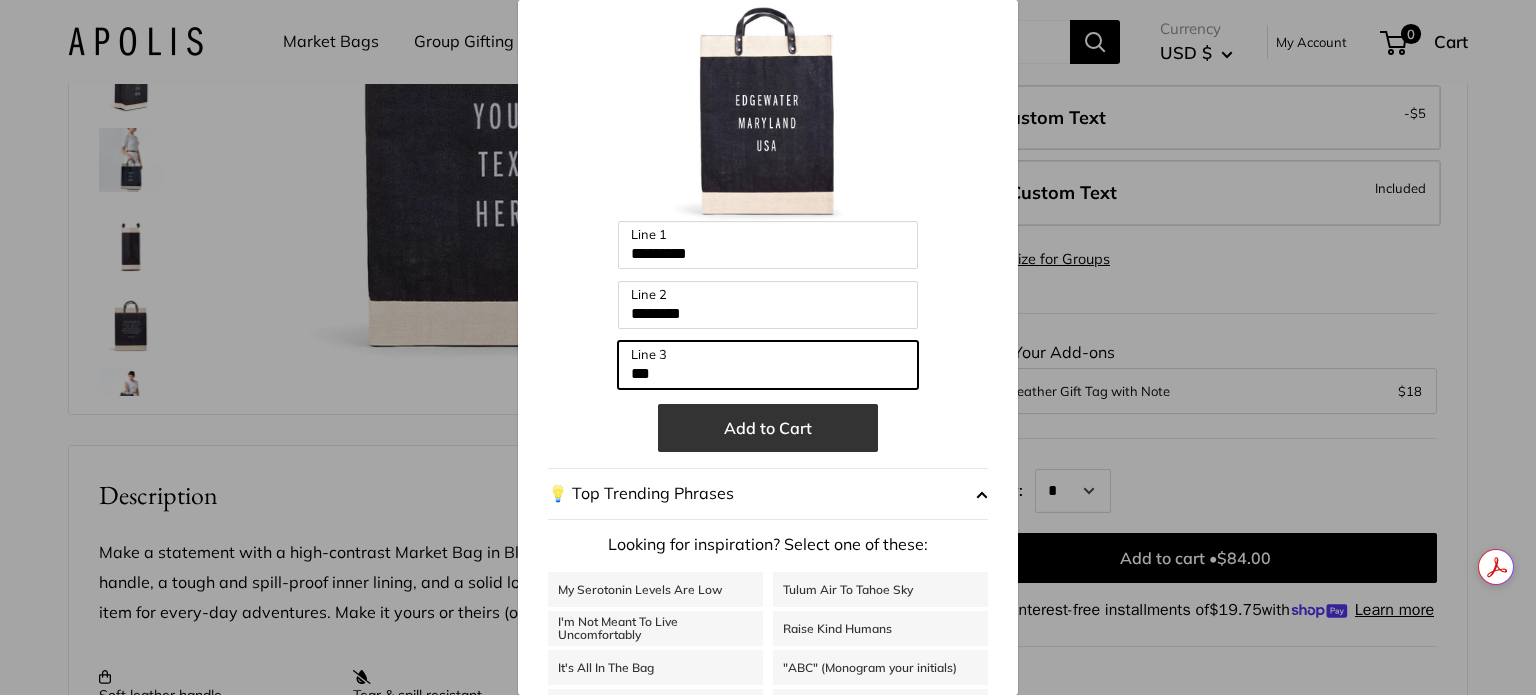 type on "***" 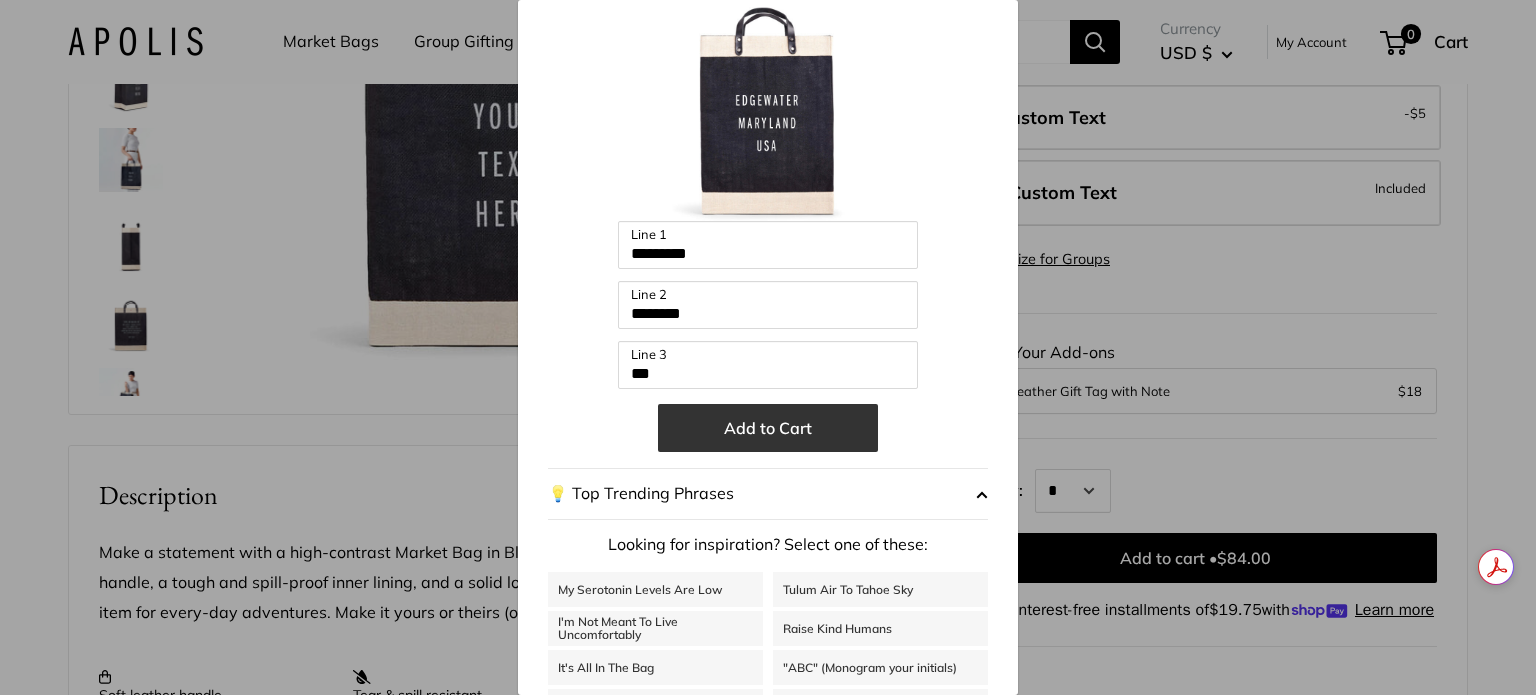 click on "Add to Cart" at bounding box center [768, 428] 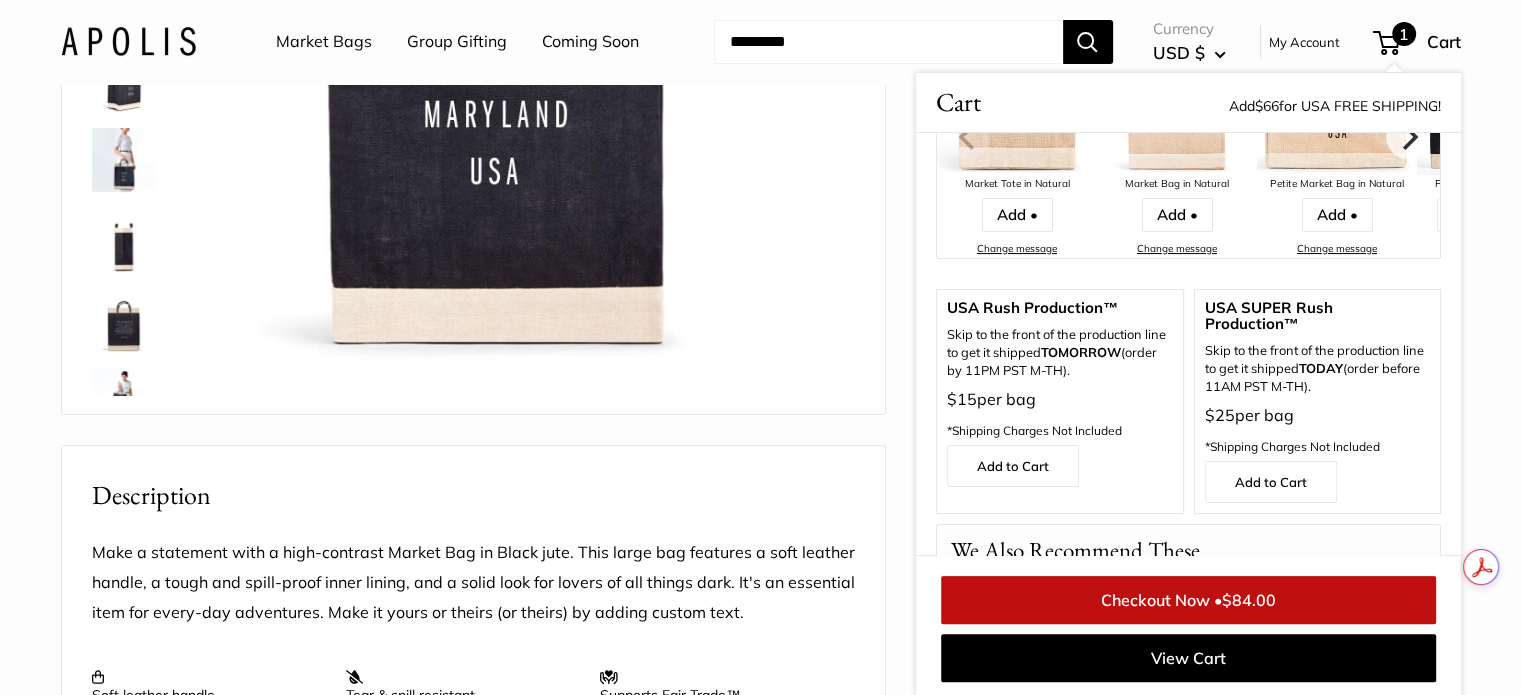 scroll, scrollTop: 371, scrollLeft: 0, axis: vertical 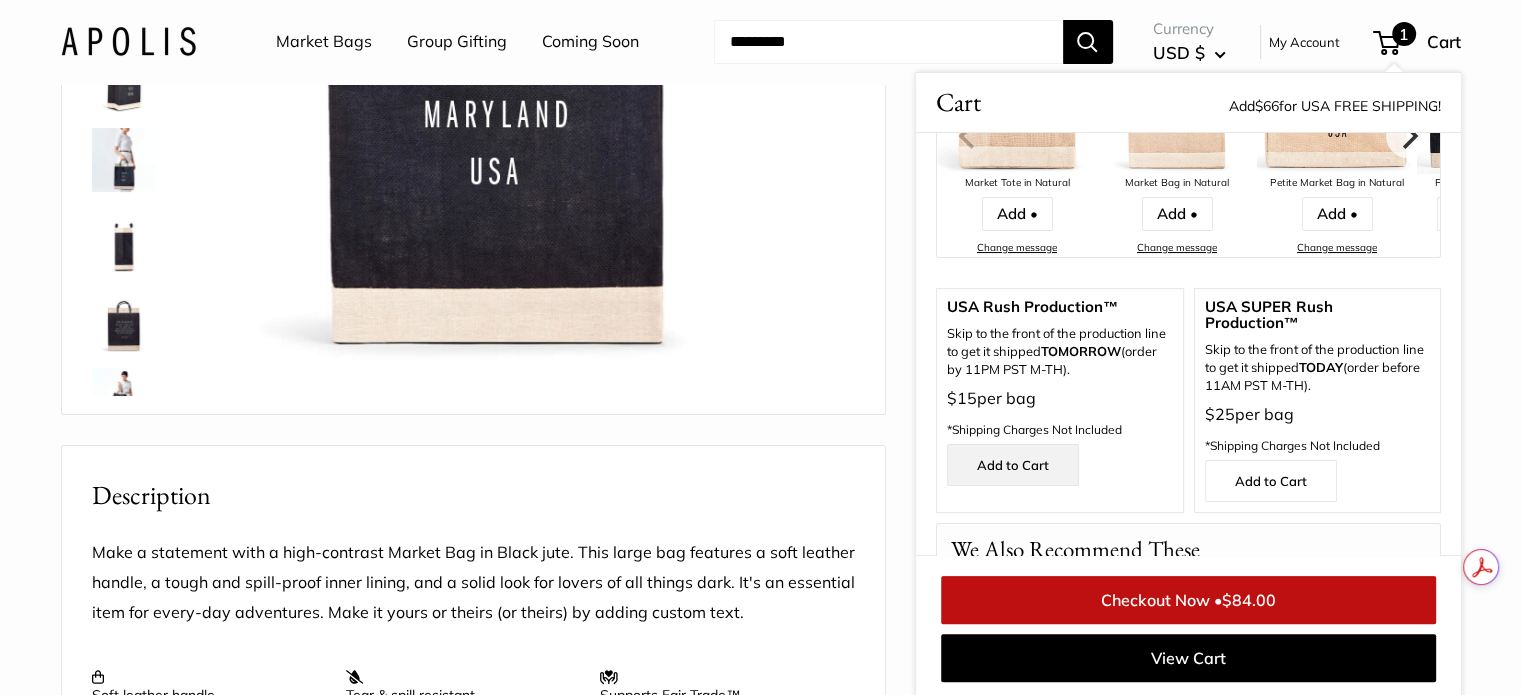 click on "Add to Cart" at bounding box center (1013, 465) 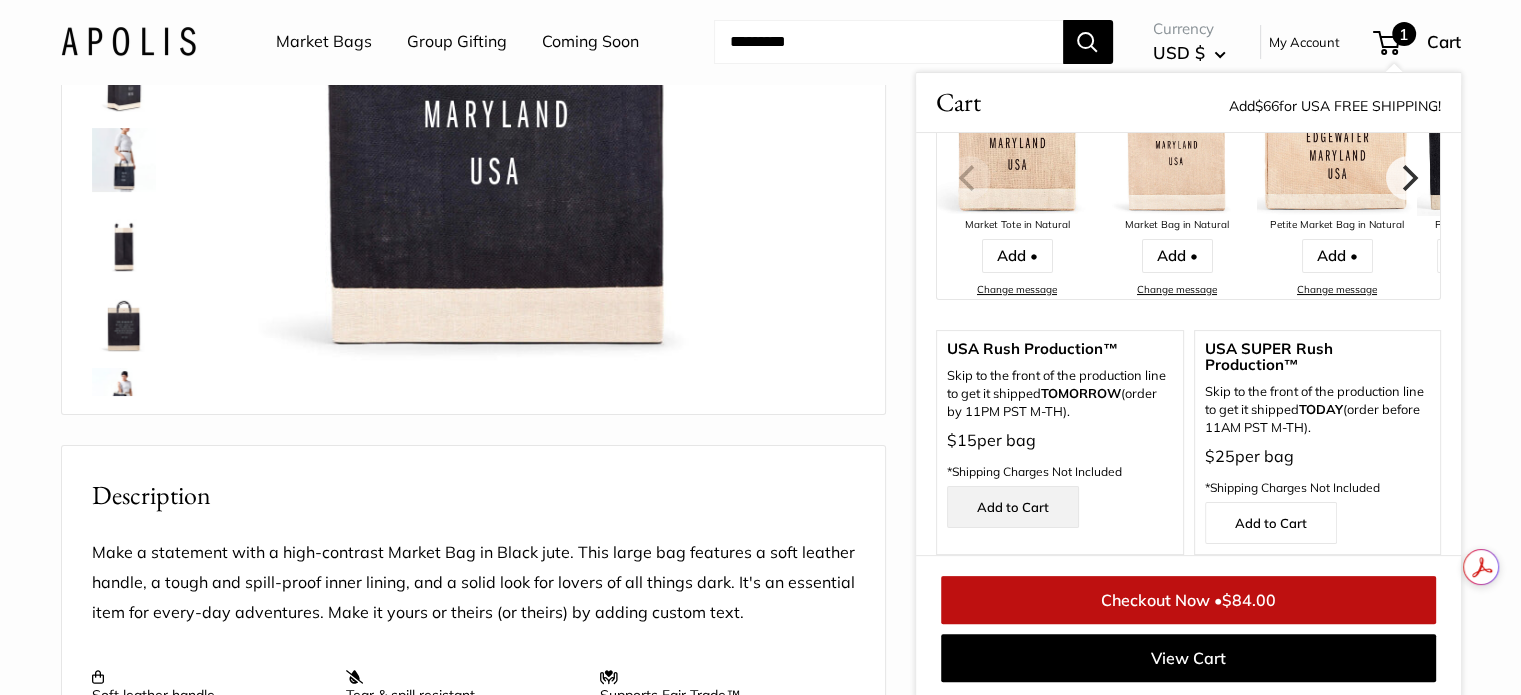 scroll, scrollTop: 328, scrollLeft: 0, axis: vertical 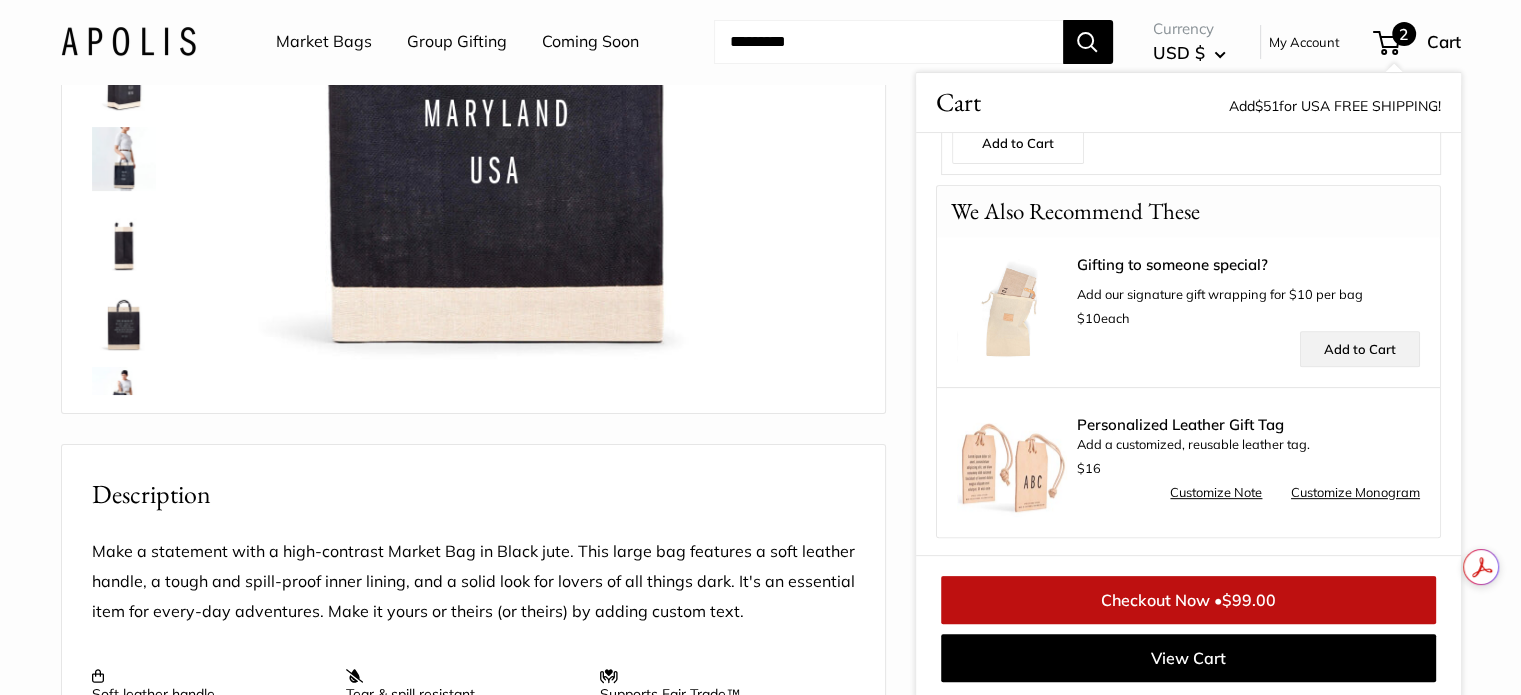 click on "Add to Cart" at bounding box center [1359, 349] 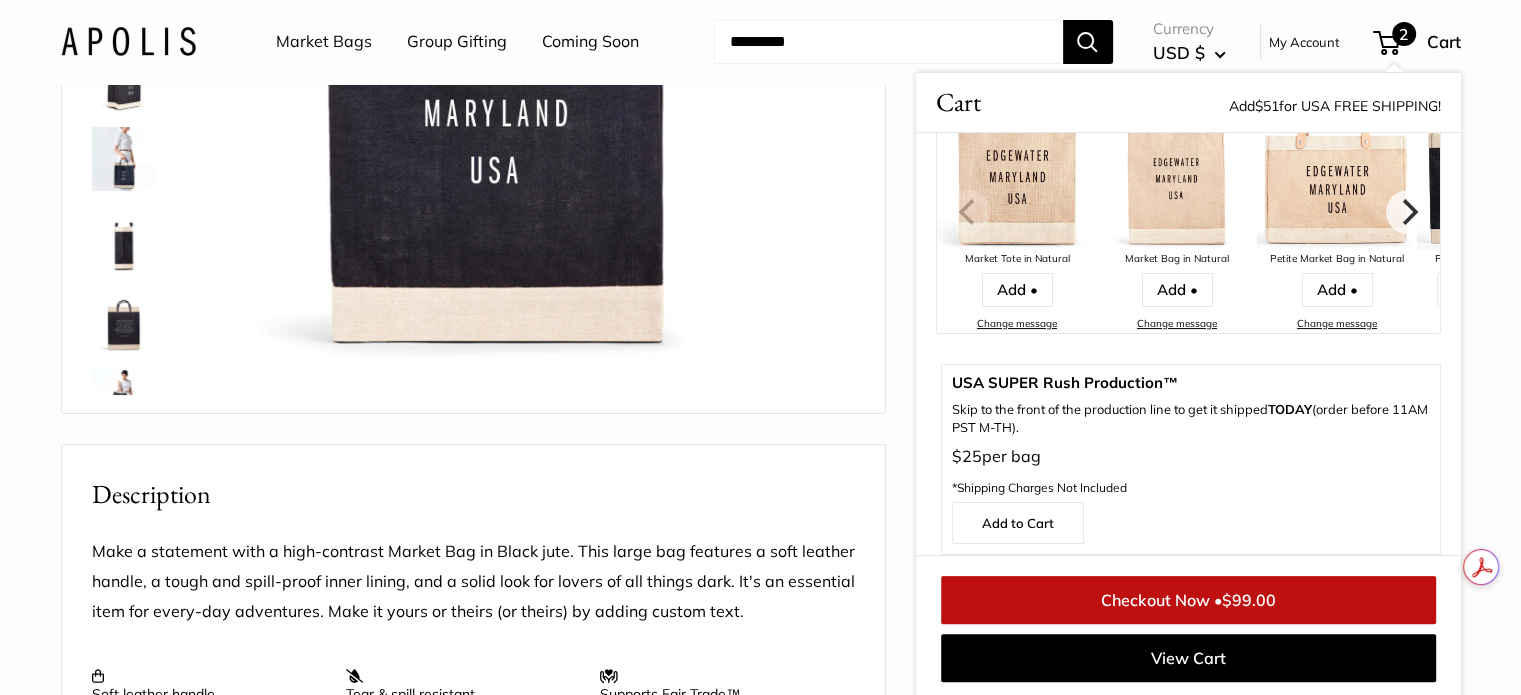 scroll, scrollTop: 493, scrollLeft: 0, axis: vertical 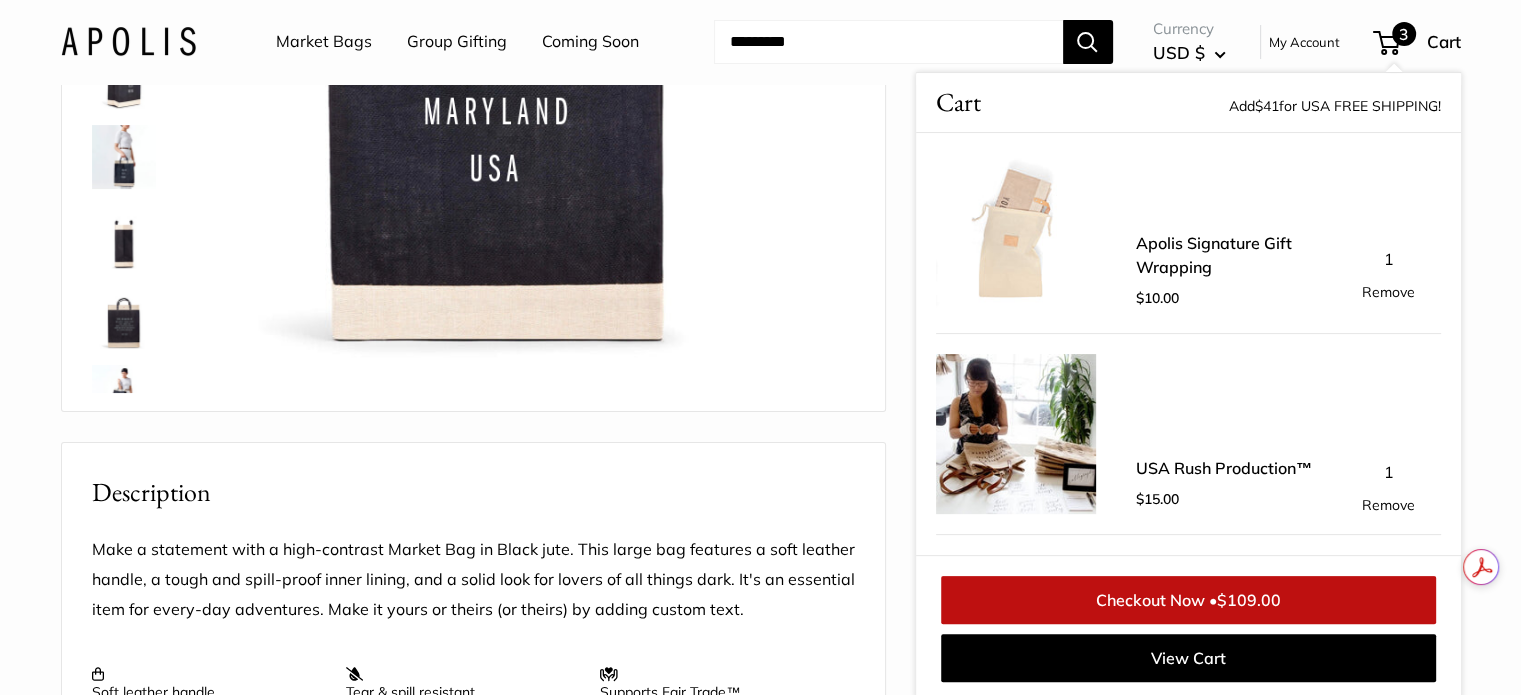 click on "Checkout Now •  $109.00" at bounding box center (1188, 600) 